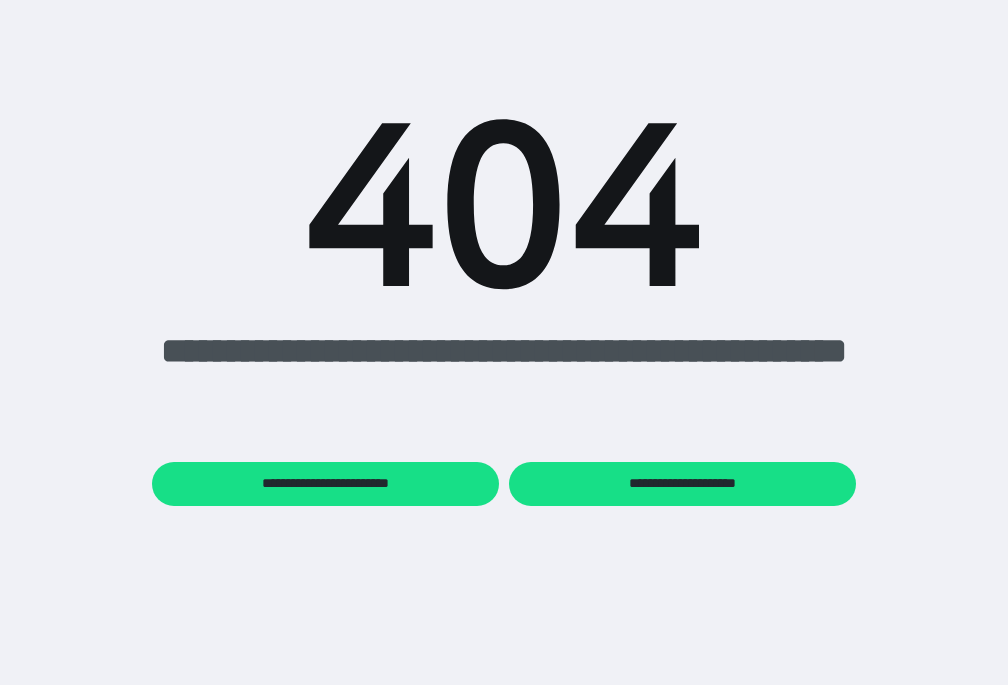 scroll, scrollTop: 0, scrollLeft: 0, axis: both 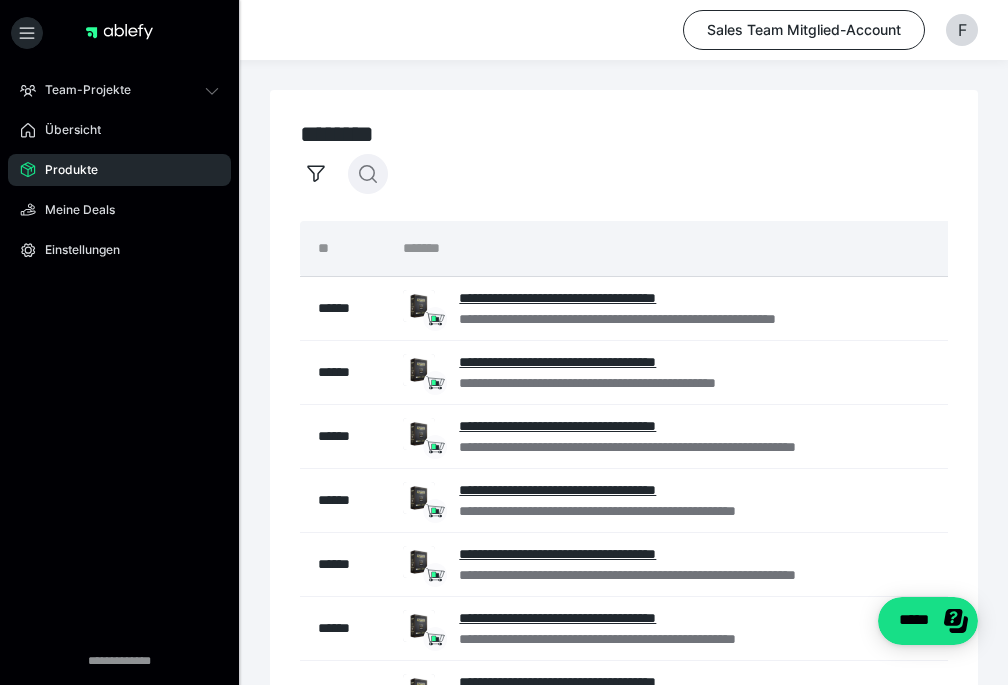 click 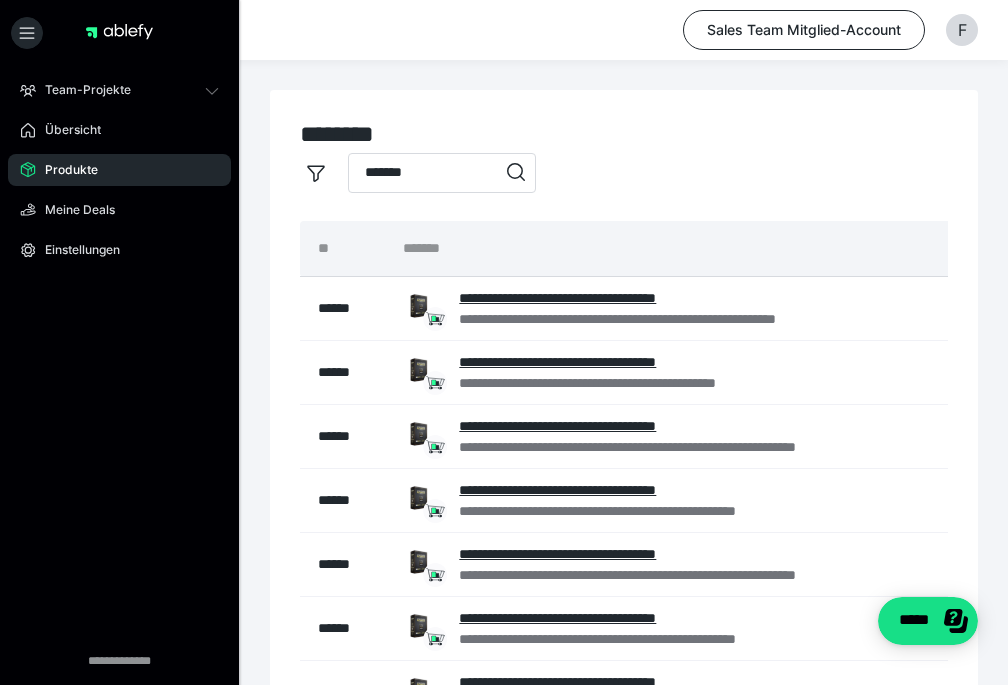 type on "*******" 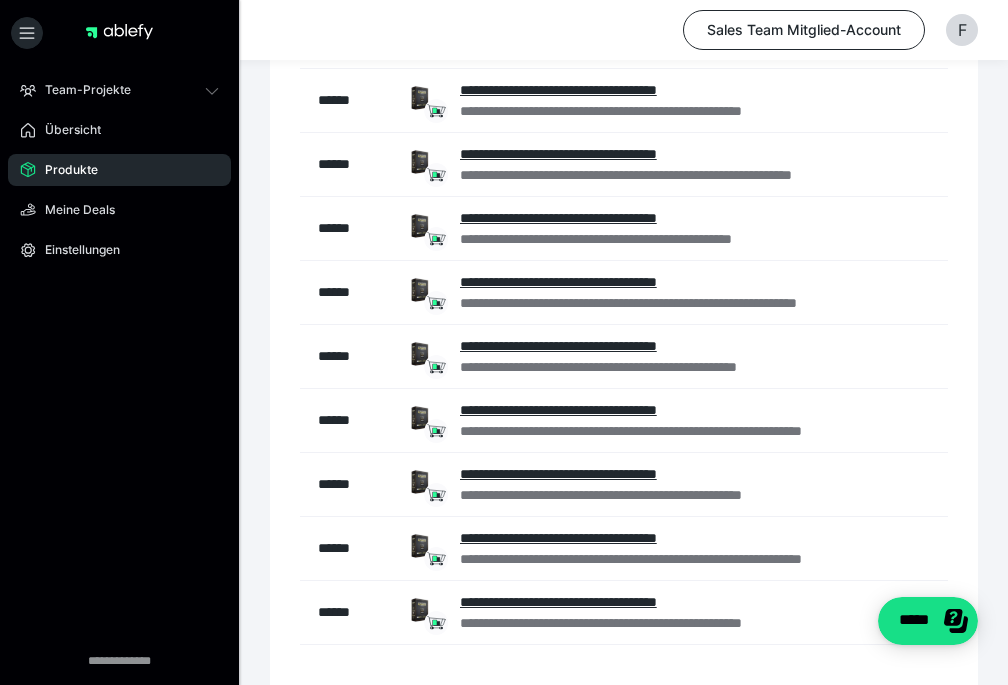 scroll, scrollTop: 481, scrollLeft: 0, axis: vertical 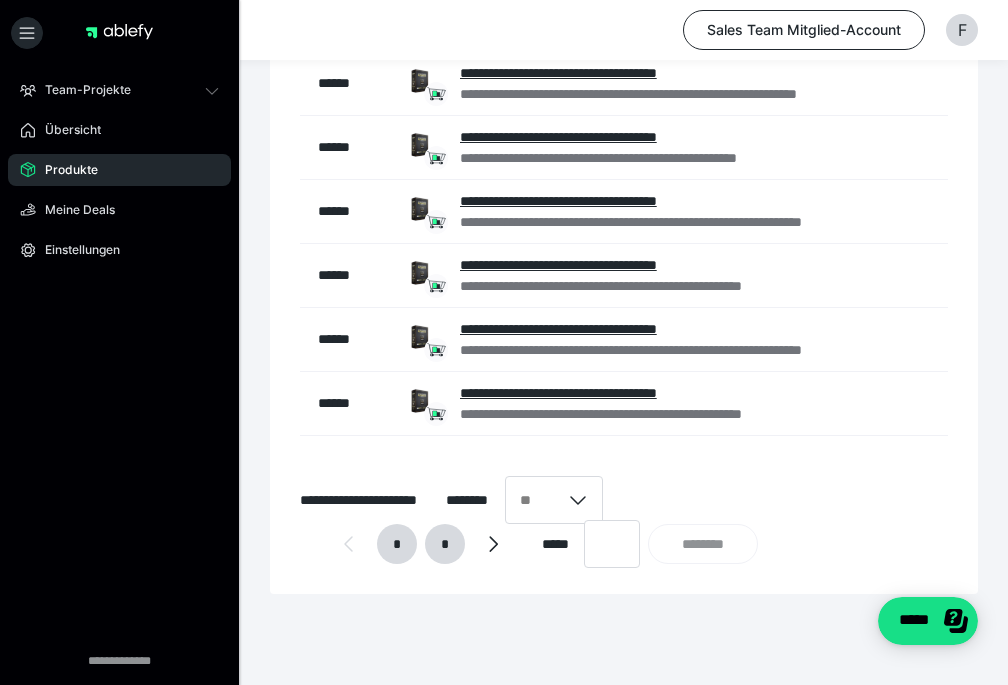 click on "*" at bounding box center [445, 544] 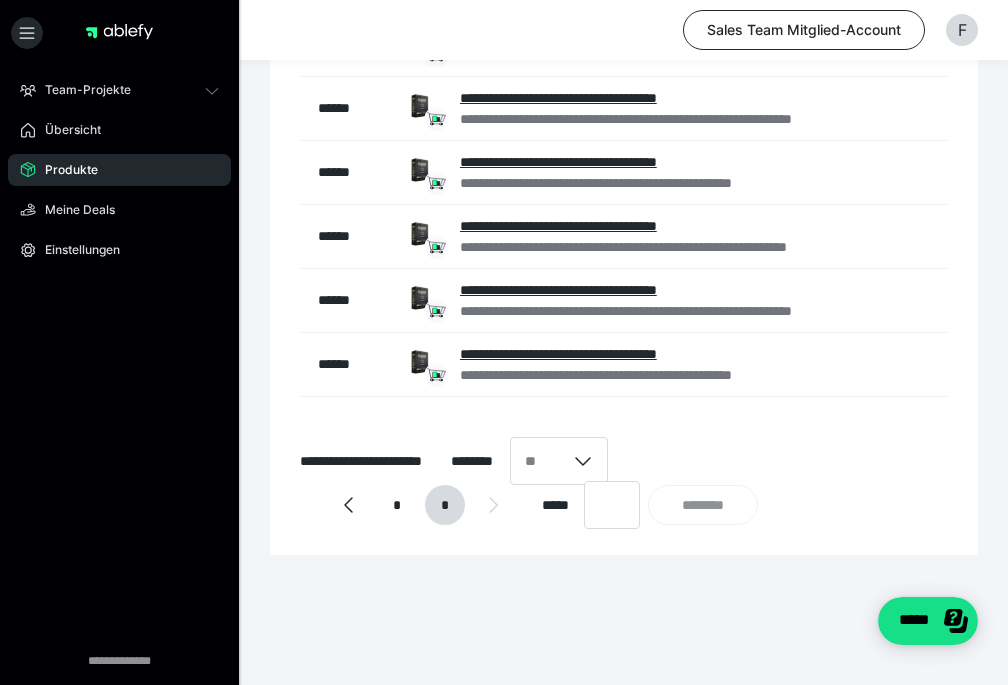 scroll, scrollTop: 456, scrollLeft: 0, axis: vertical 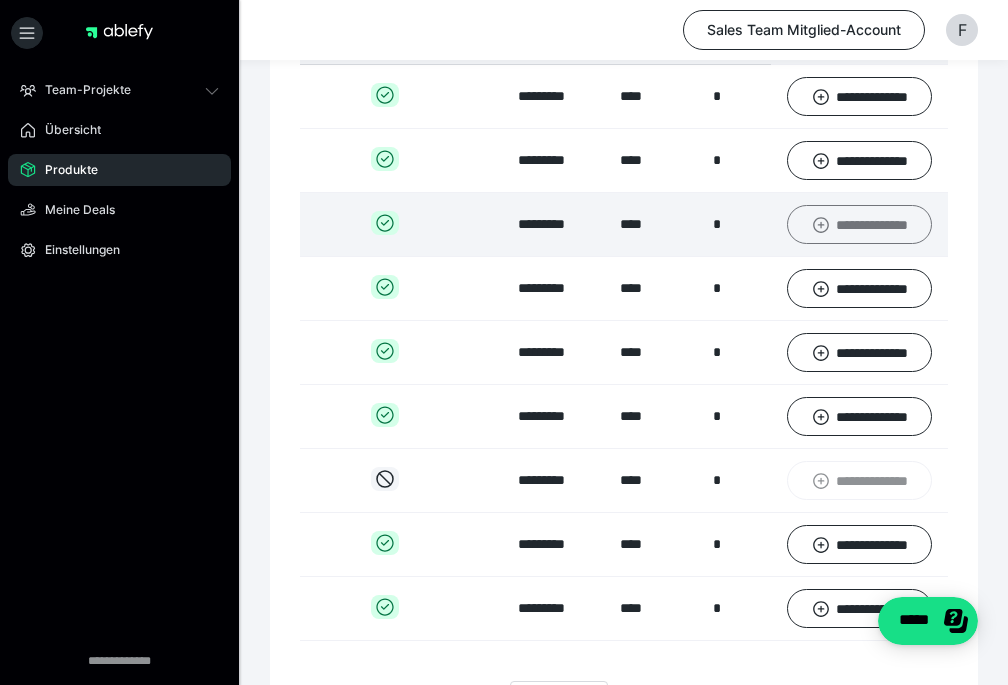 click on "**********" at bounding box center (859, 224) 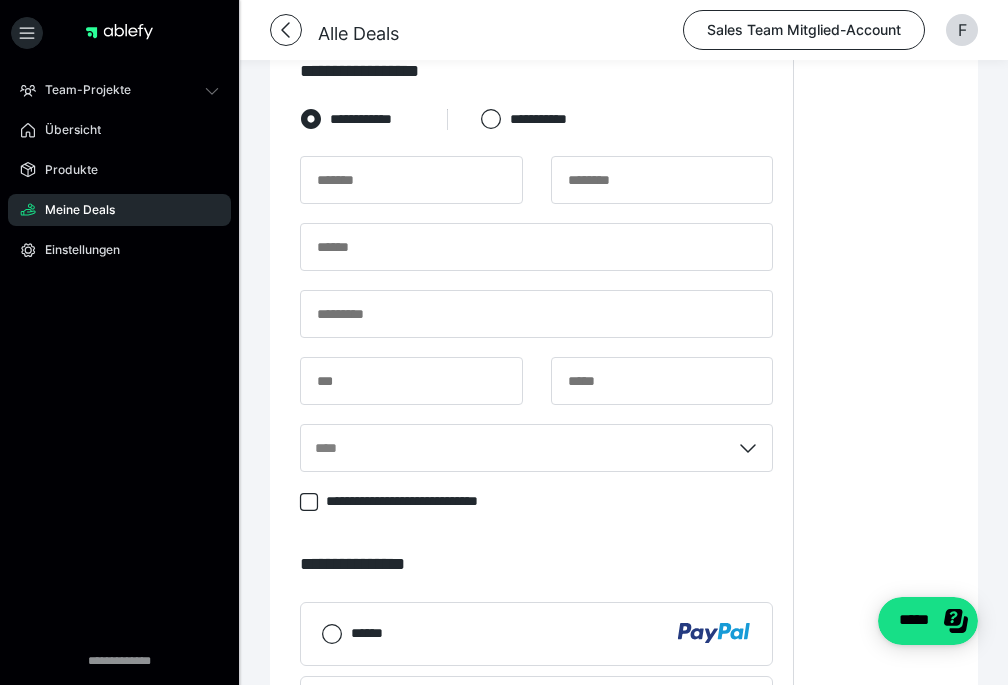 scroll, scrollTop: 1970, scrollLeft: 0, axis: vertical 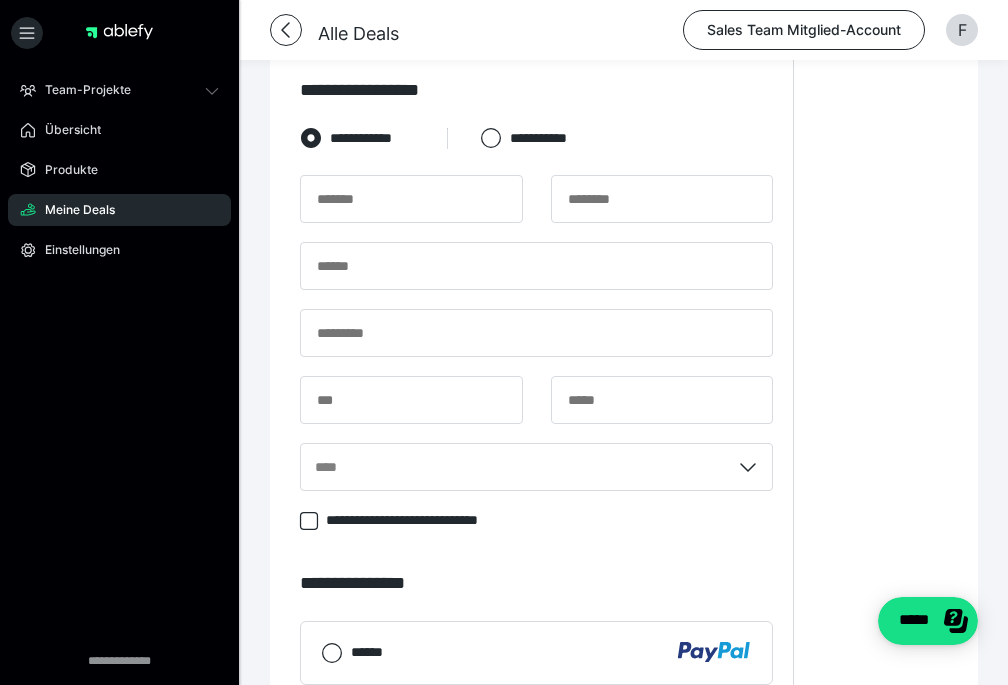 click at bounding box center (536, 208) 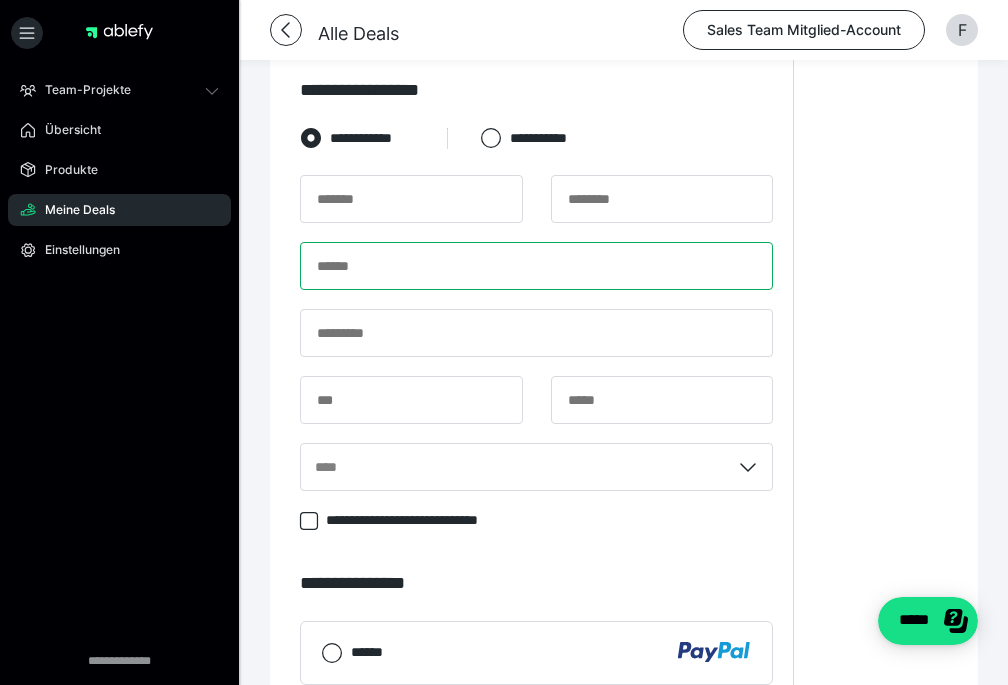 click at bounding box center (536, 266) 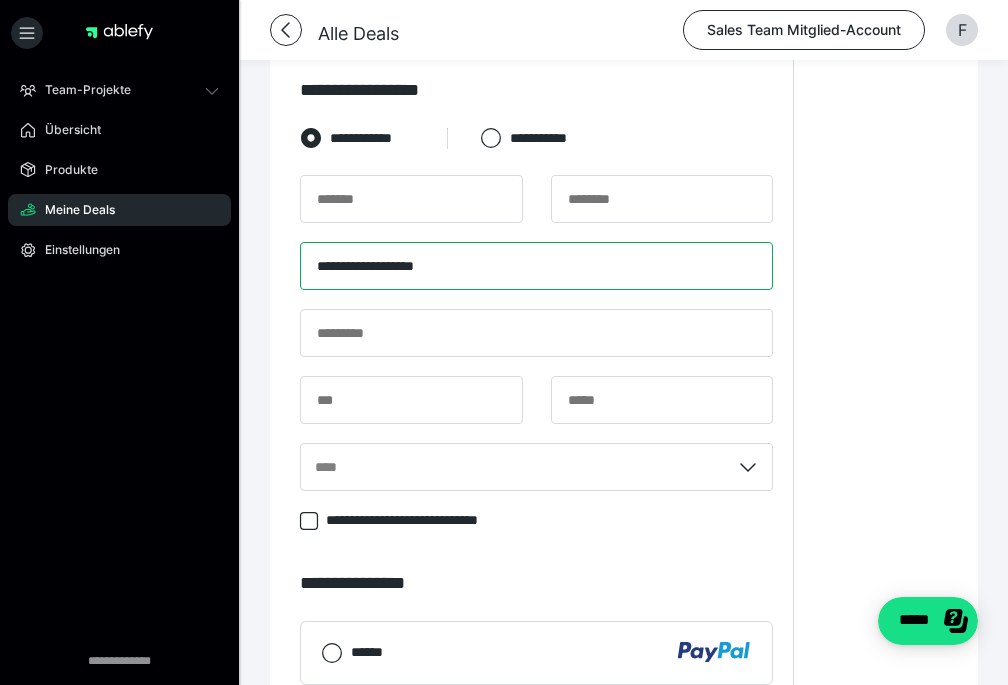 type on "**********" 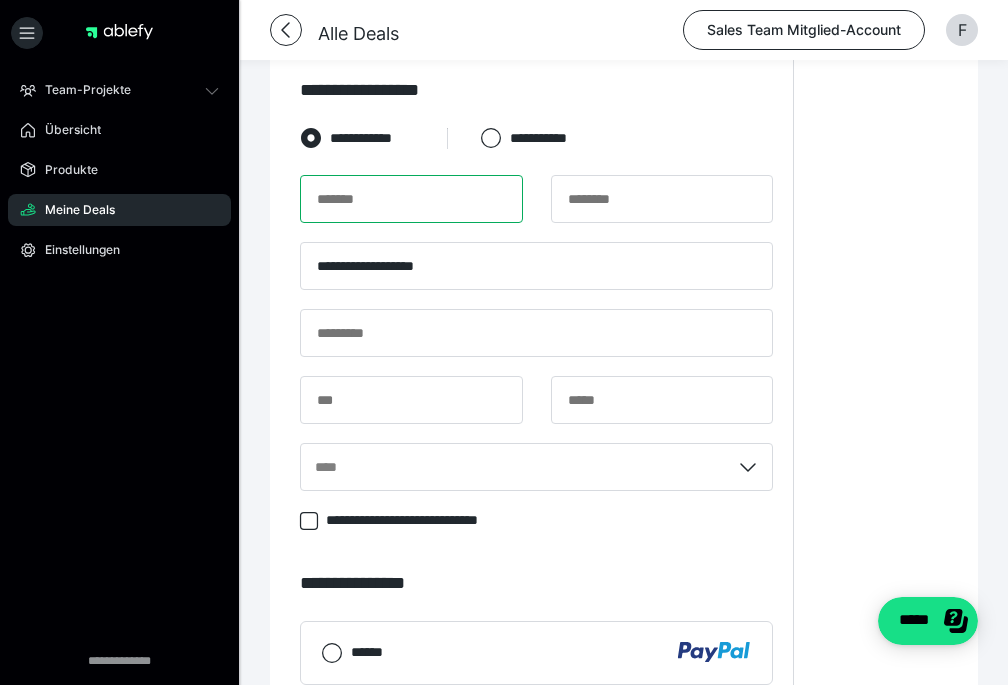 click at bounding box center (411, 199) 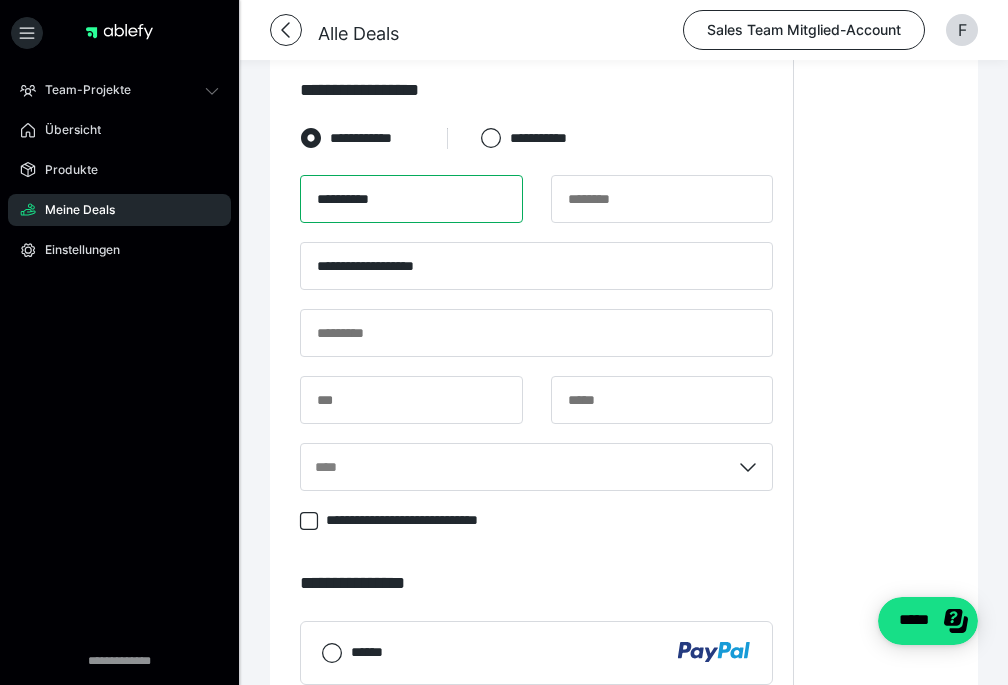 click on "**********" at bounding box center (411, 199) 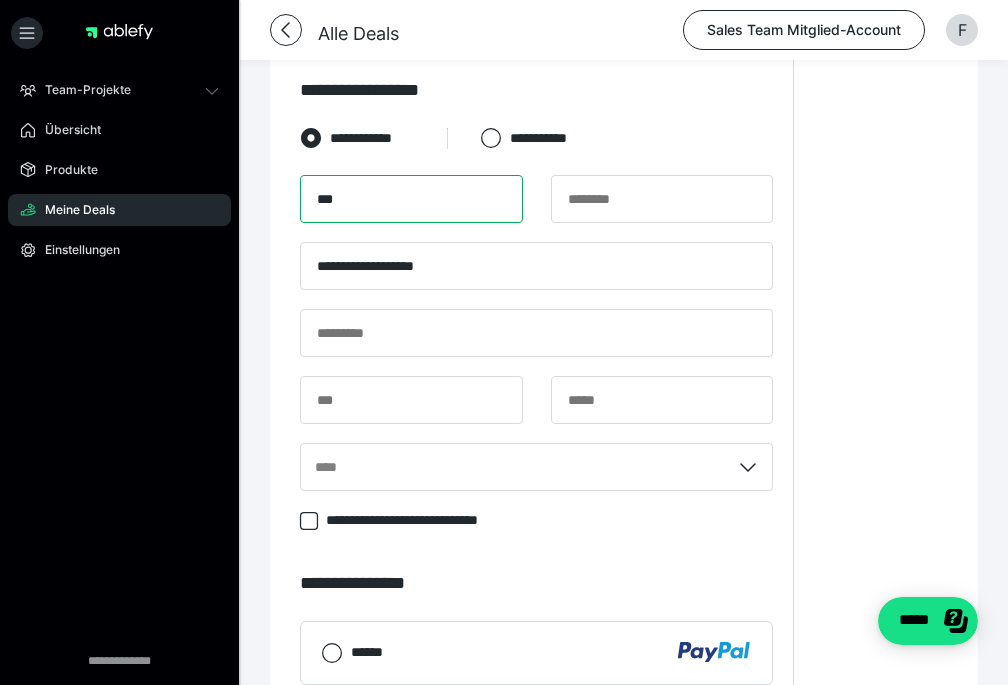 type on "***" 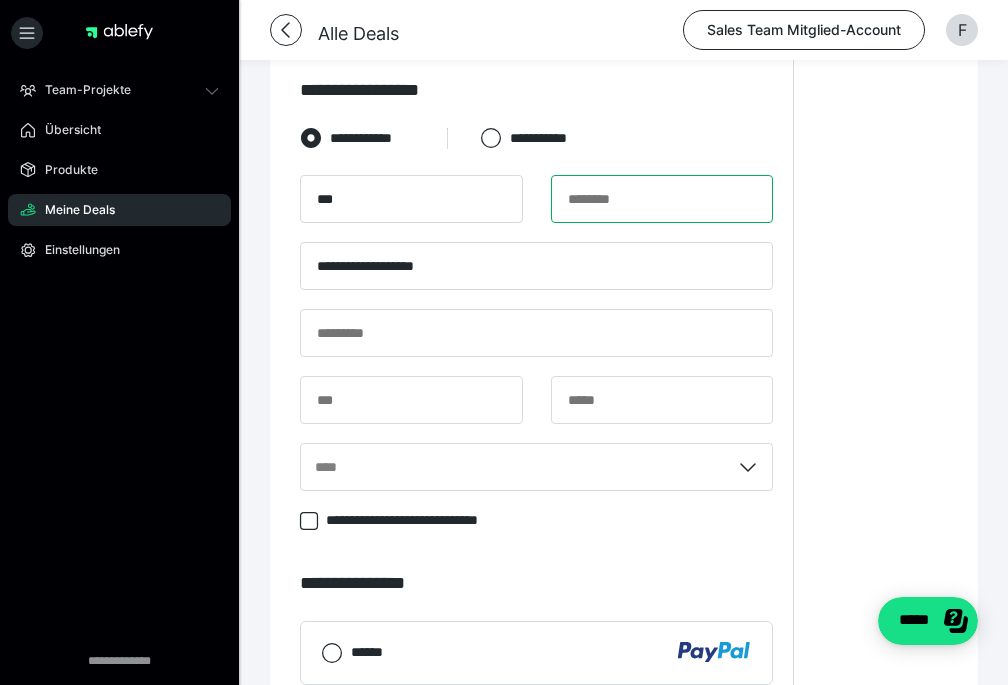 paste on "******" 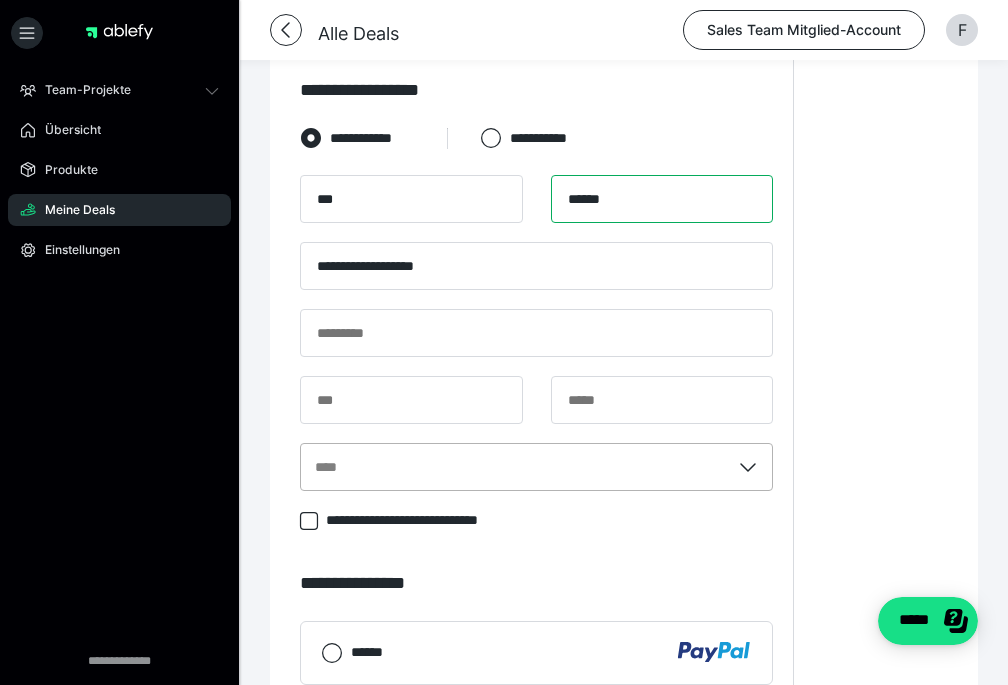 type on "******" 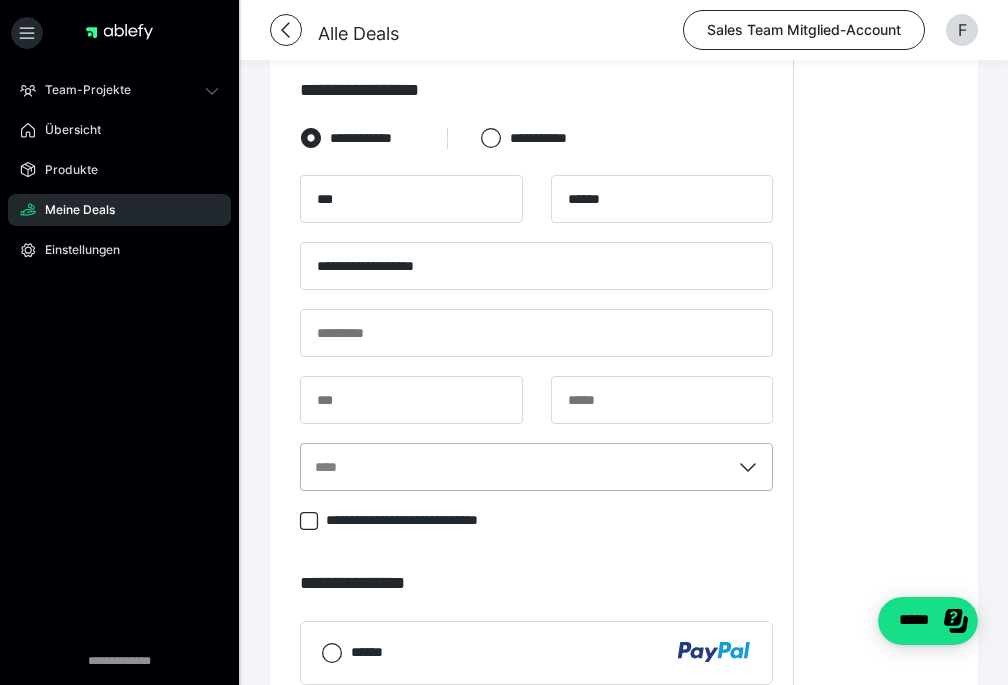 click on "****" at bounding box center (536, 467) 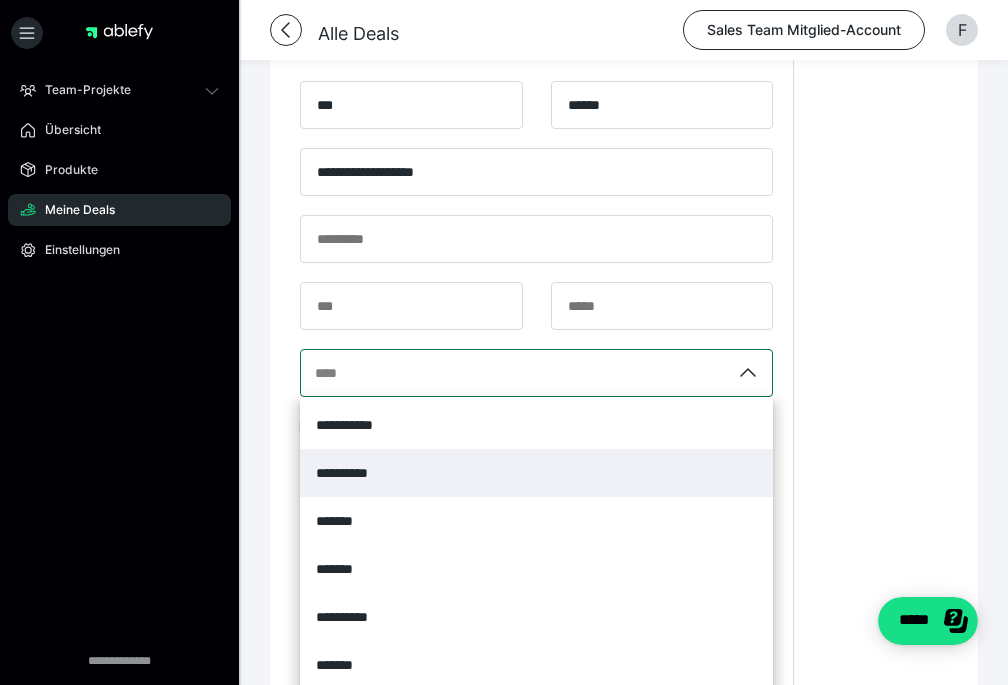 scroll, scrollTop: 2073, scrollLeft: 0, axis: vertical 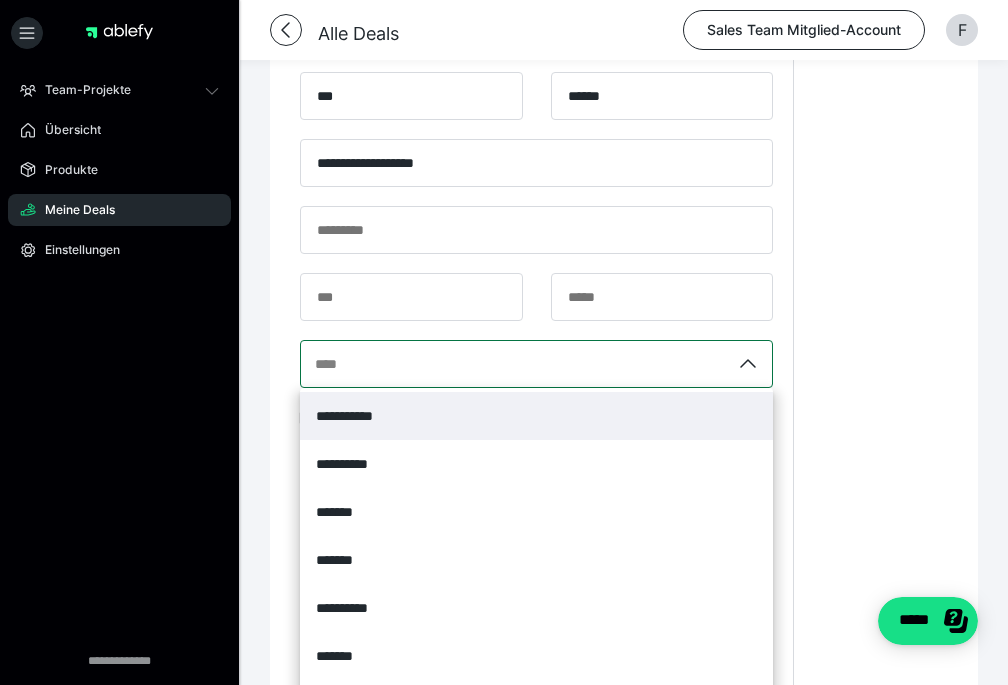 click on "**********" at bounding box center (536, 416) 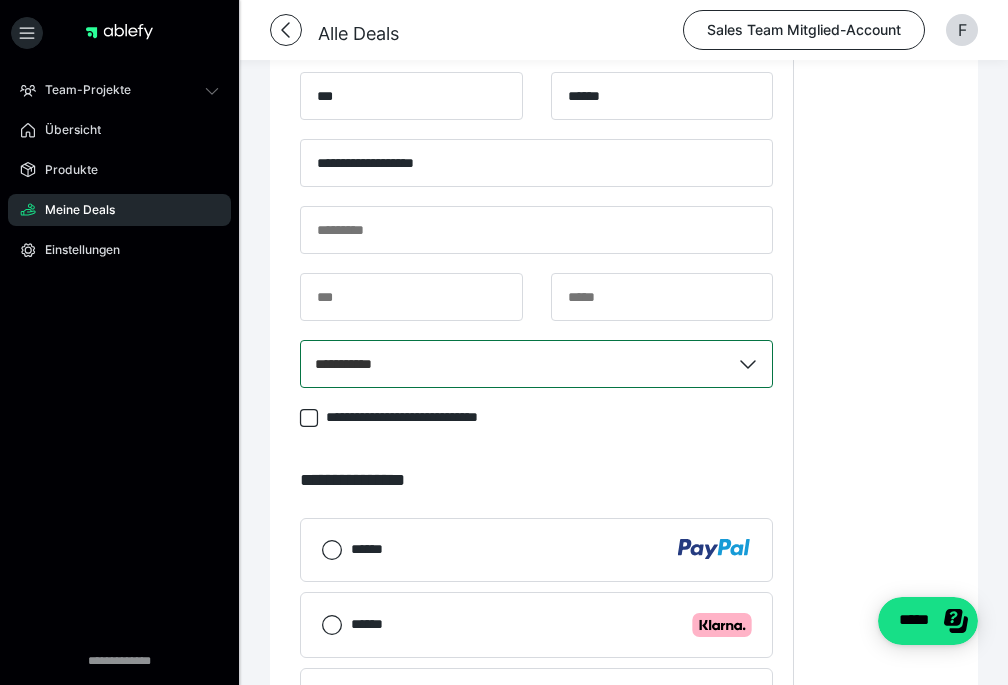 click on "******" at bounding box center (536, 550) 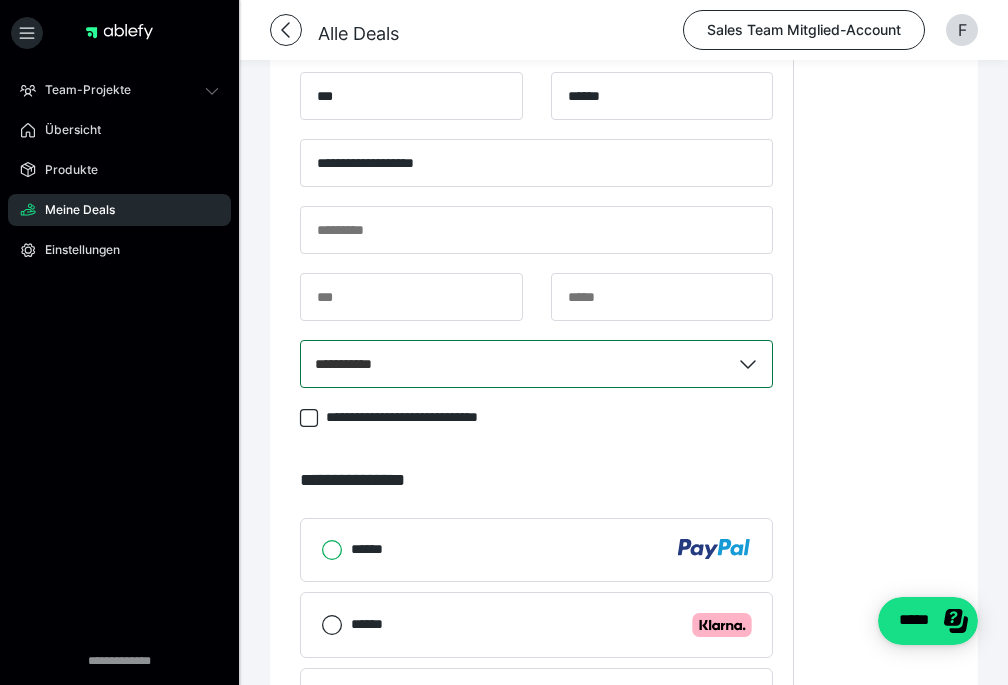click on "******" at bounding box center (321, 550) 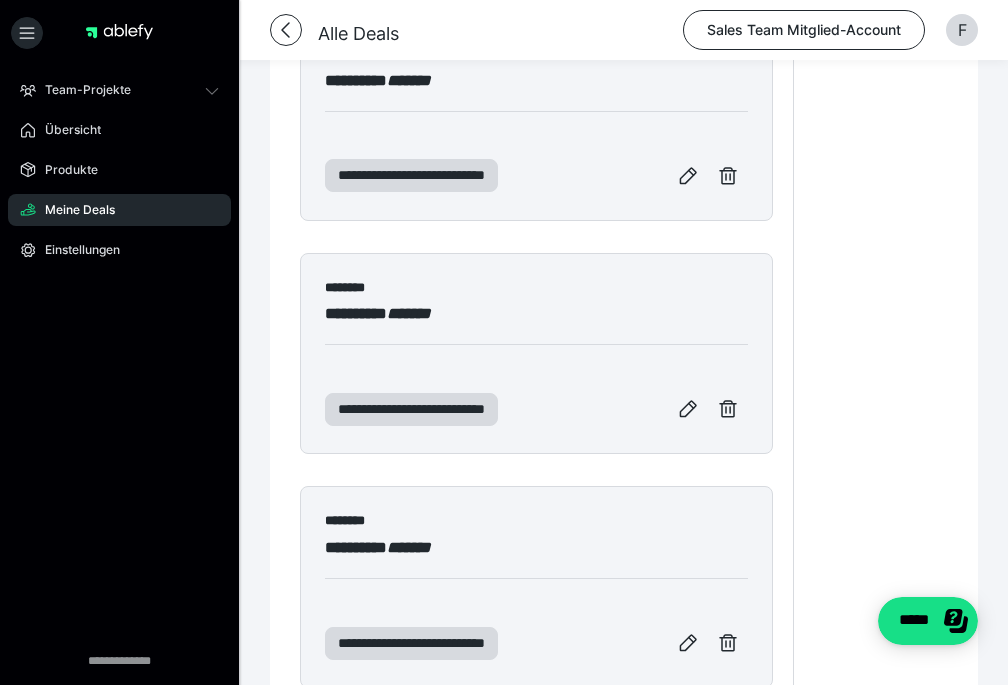 scroll, scrollTop: 1405, scrollLeft: 0, axis: vertical 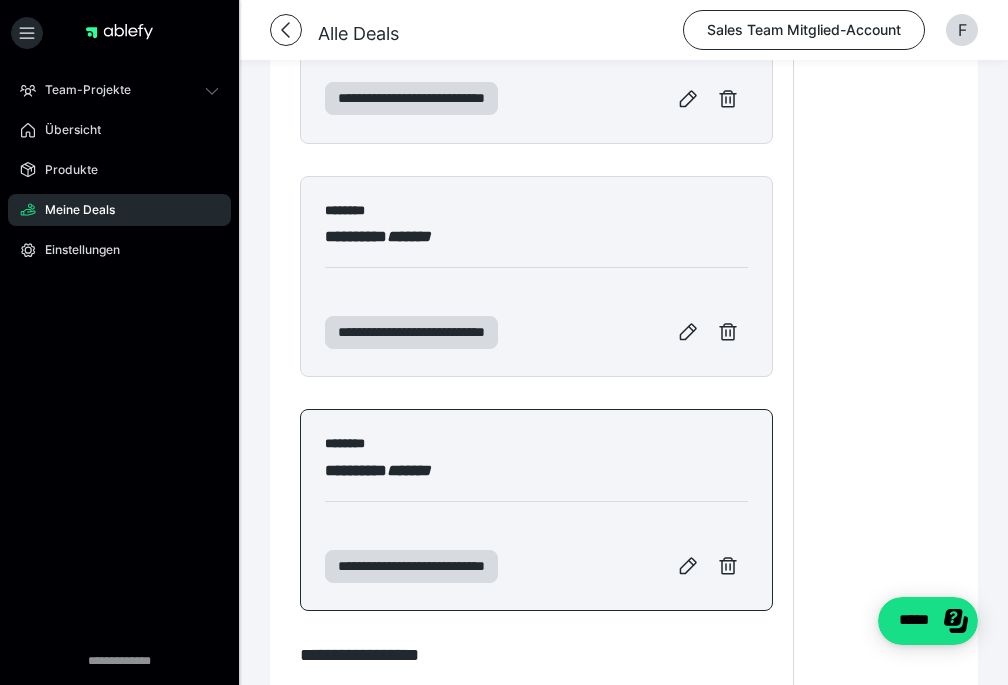 click on "********" at bounding box center [536, 448] 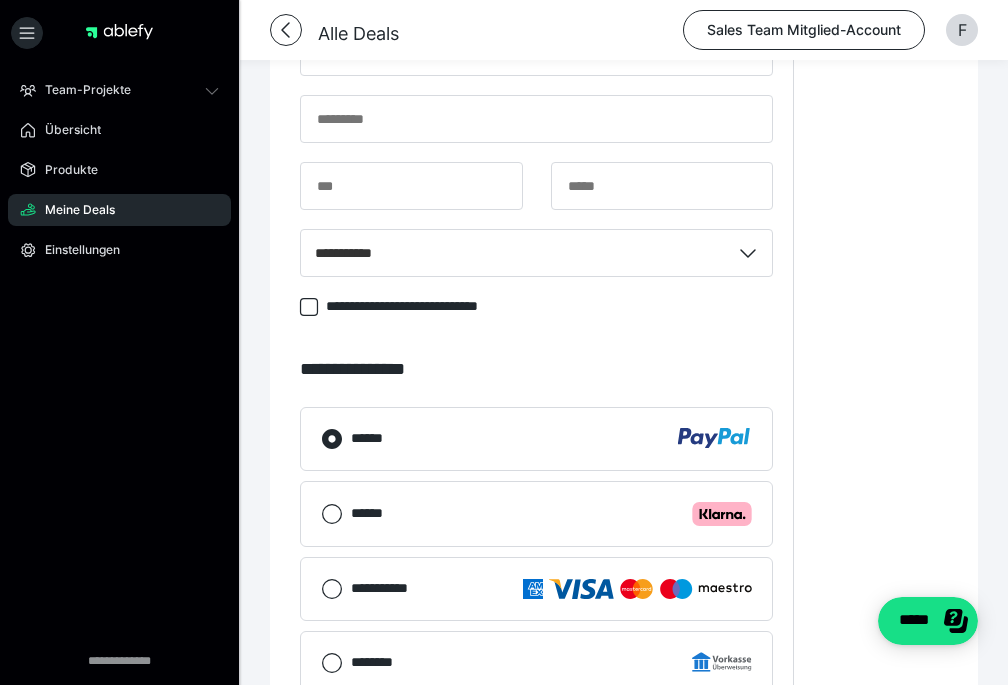 scroll, scrollTop: 2218, scrollLeft: 0, axis: vertical 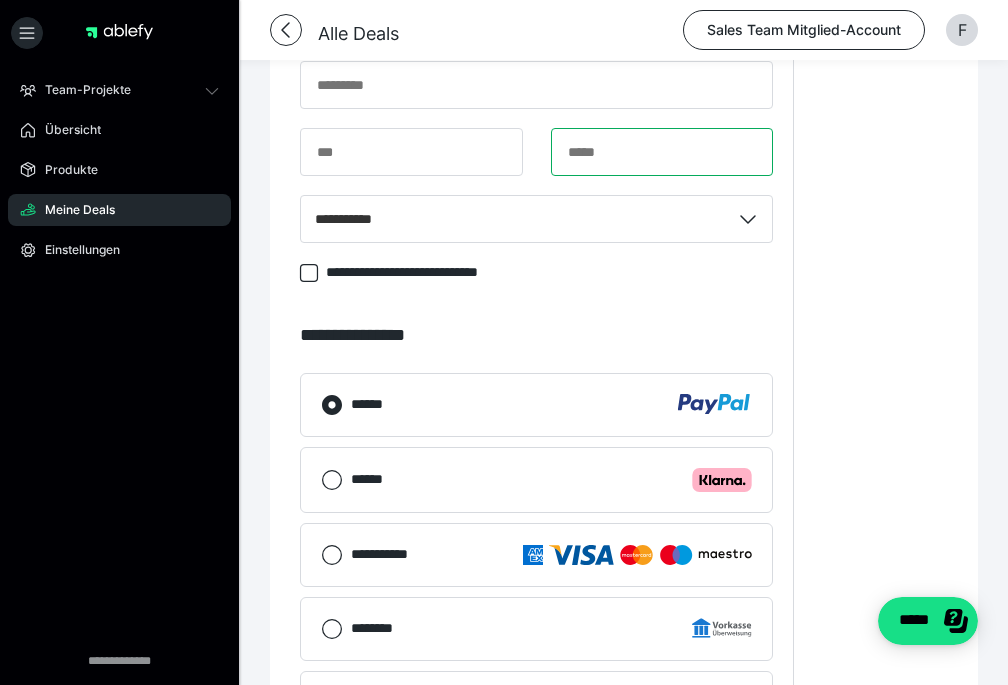 click at bounding box center (662, 152) 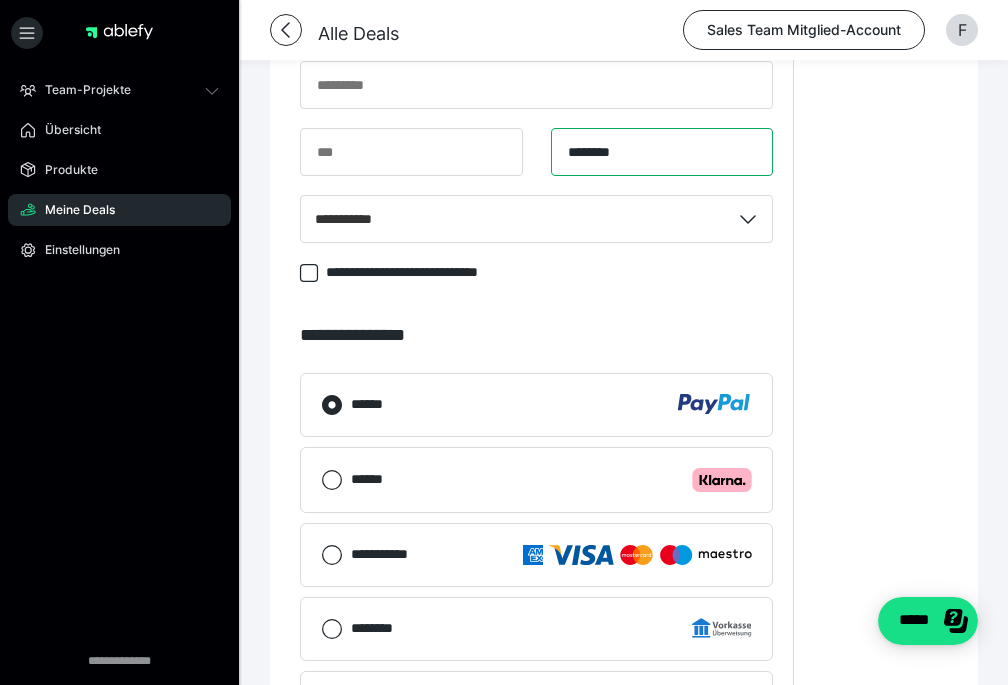 type on "********" 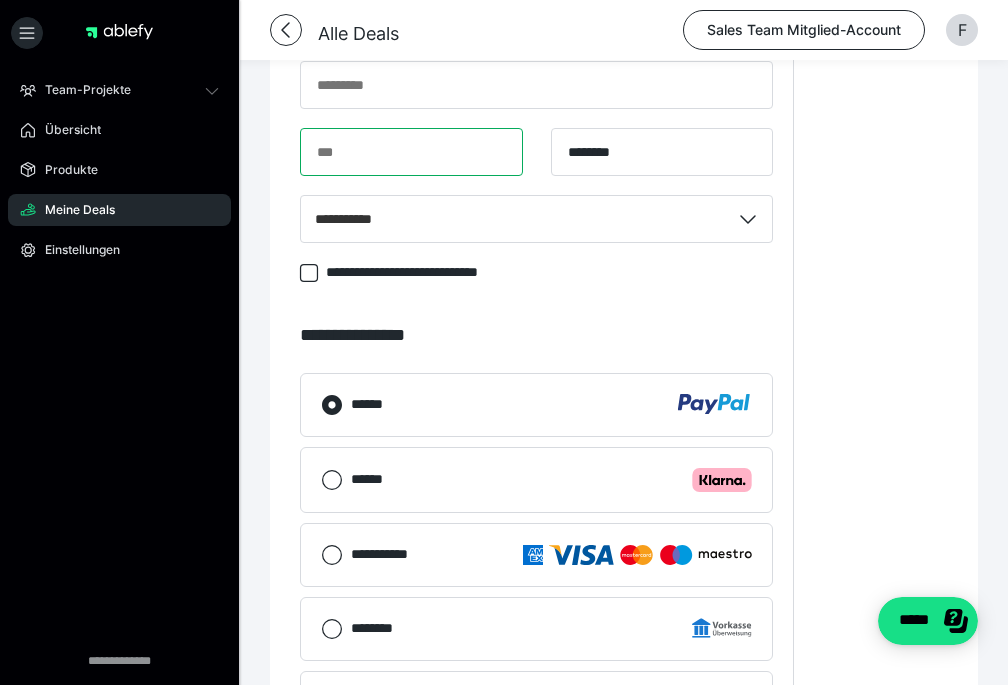 click at bounding box center (411, 152) 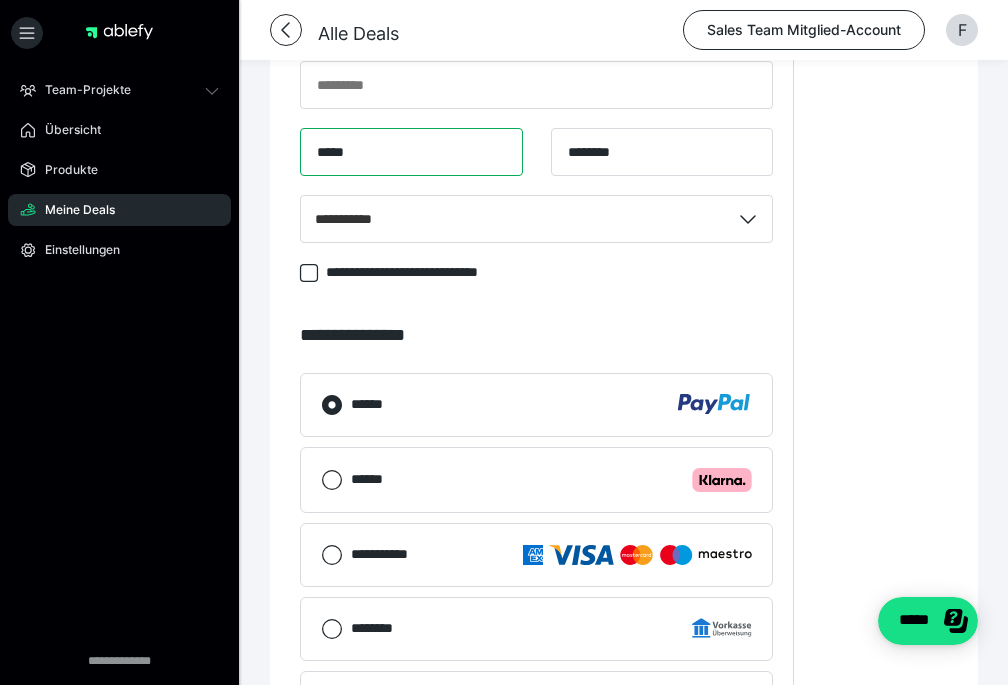 type on "*****" 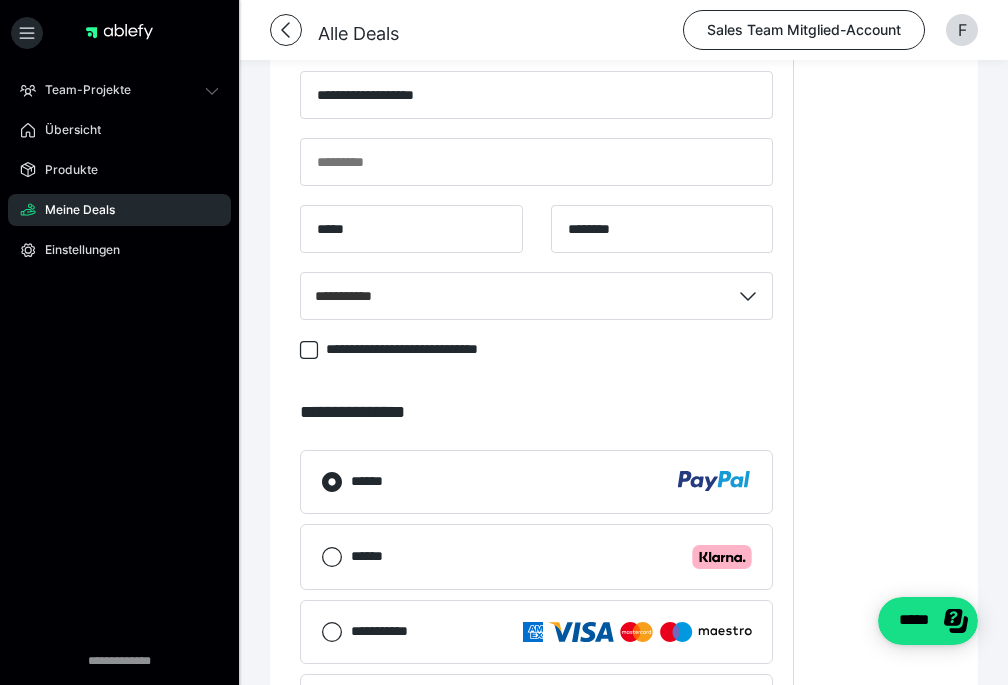 scroll, scrollTop: 2109, scrollLeft: 0, axis: vertical 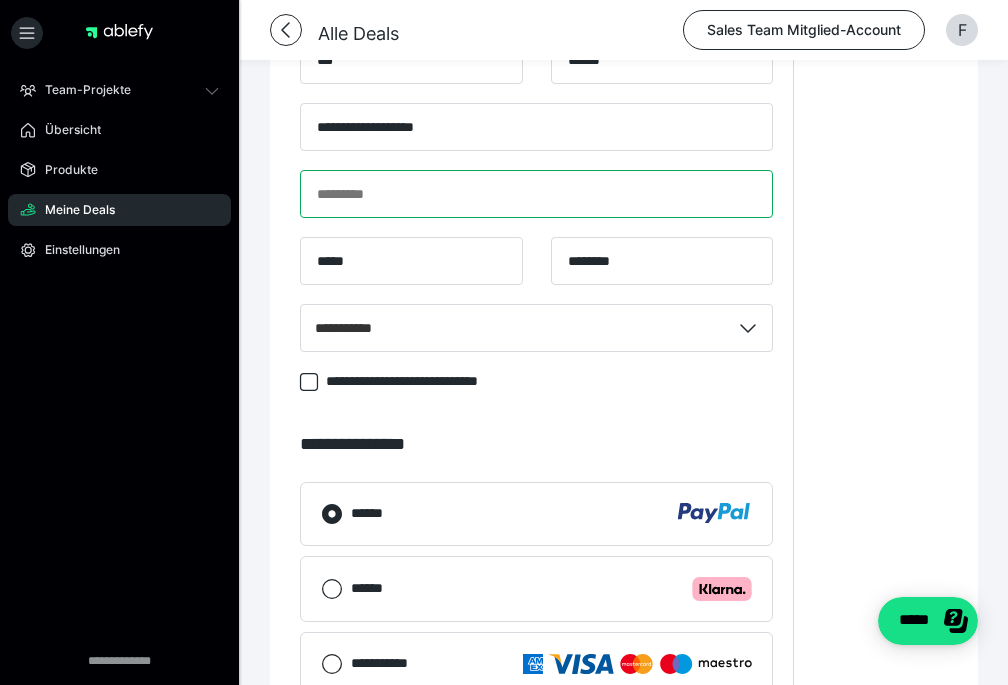 click at bounding box center (536, 194) 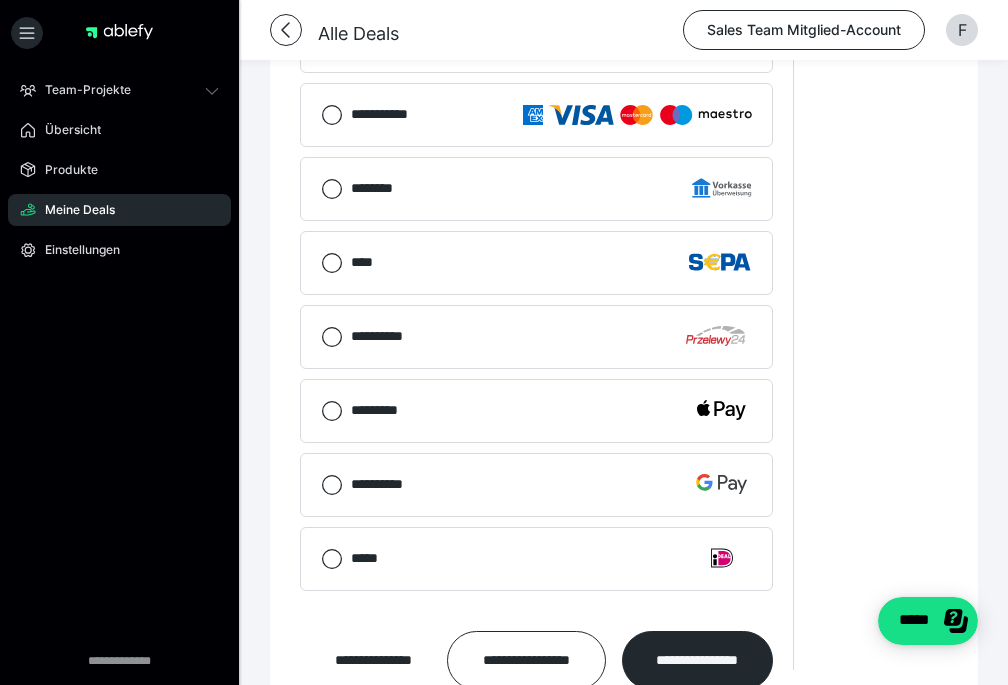 scroll, scrollTop: 2770, scrollLeft: 0, axis: vertical 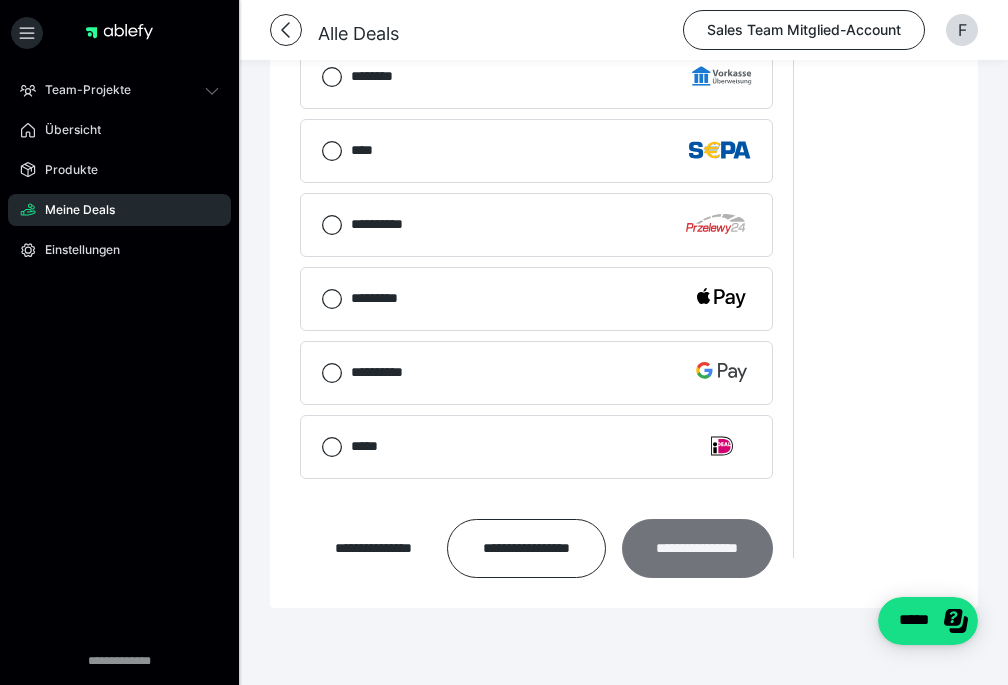 type on "**********" 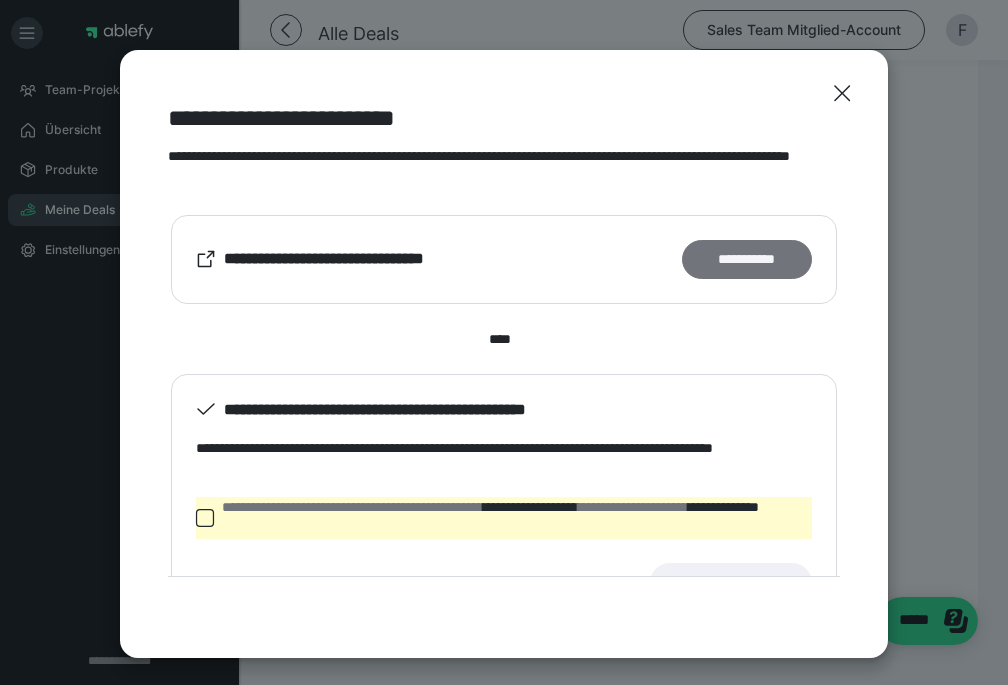 click on "**********" at bounding box center (747, 259) 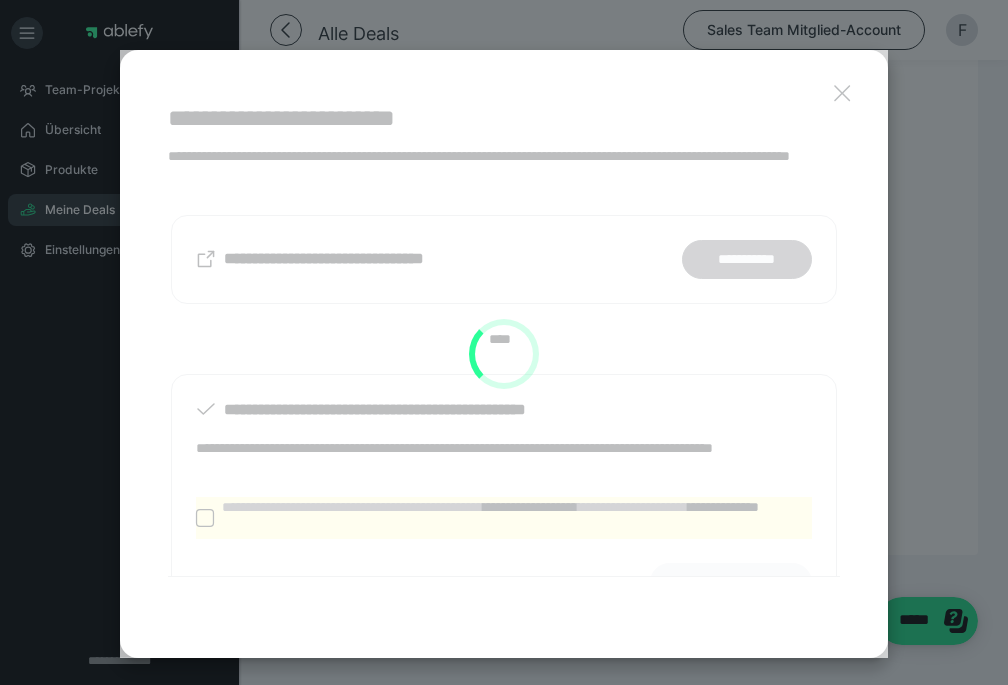 scroll, scrollTop: 2121, scrollLeft: 0, axis: vertical 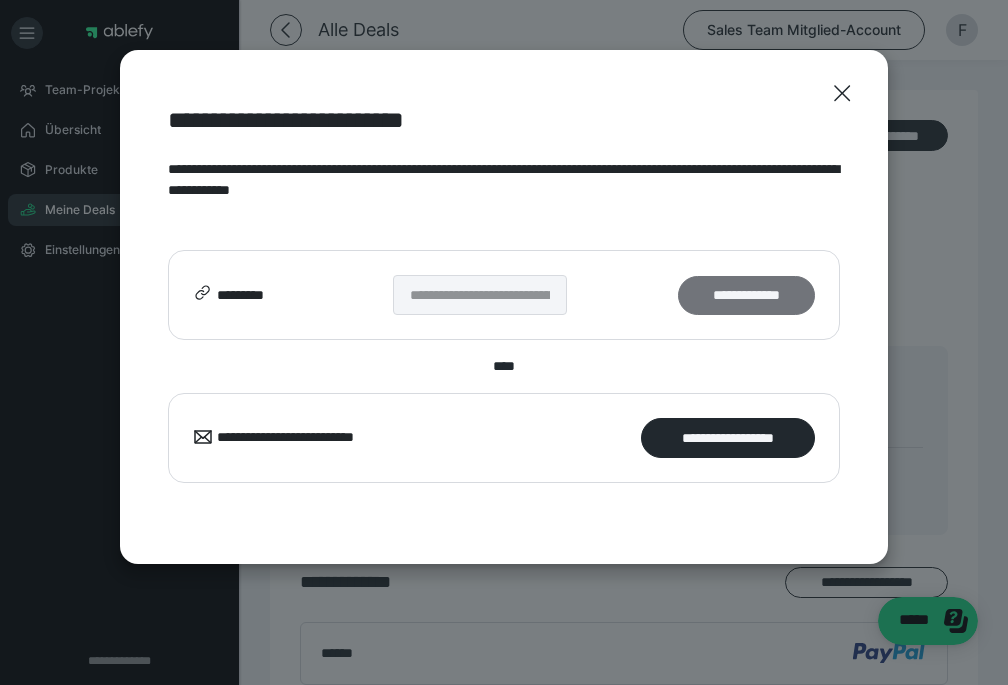 click on "**********" at bounding box center [746, 295] 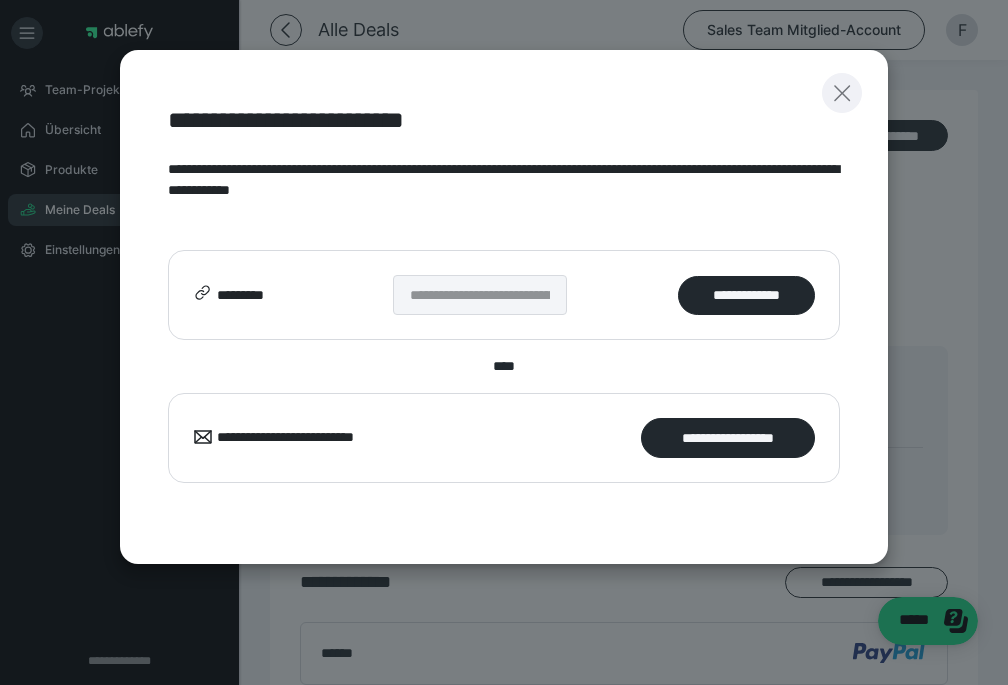 click 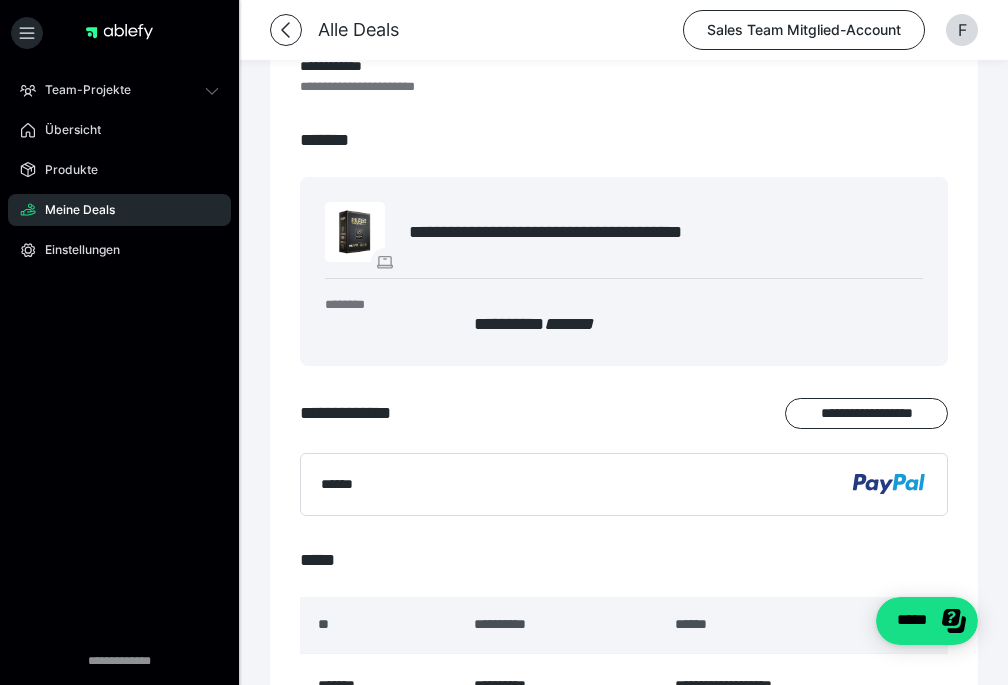 scroll, scrollTop: 170, scrollLeft: 0, axis: vertical 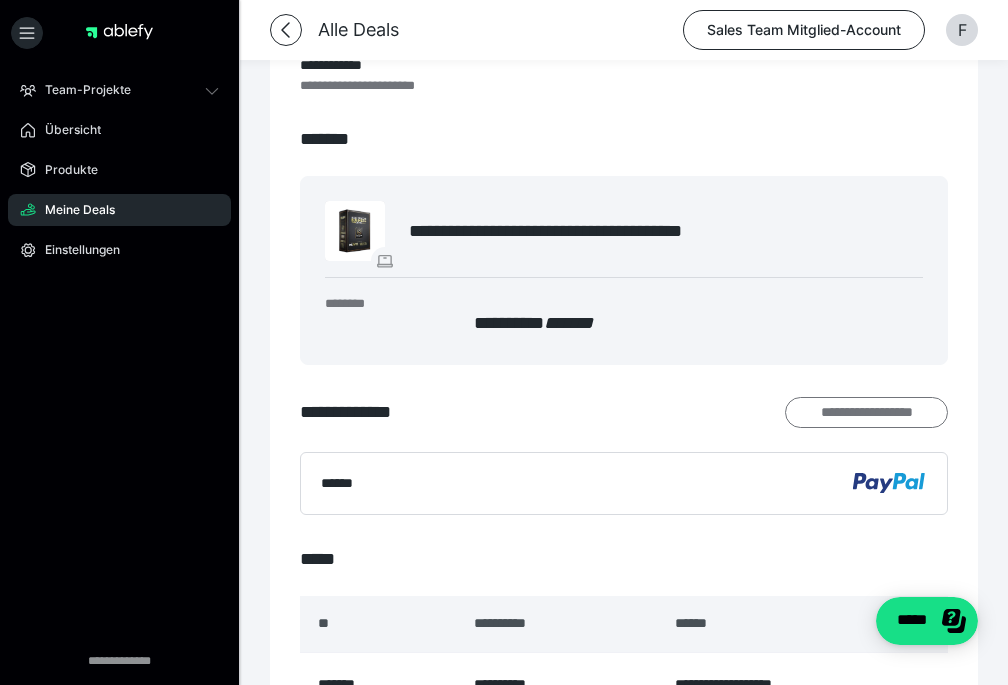 click on "**********" at bounding box center [866, 412] 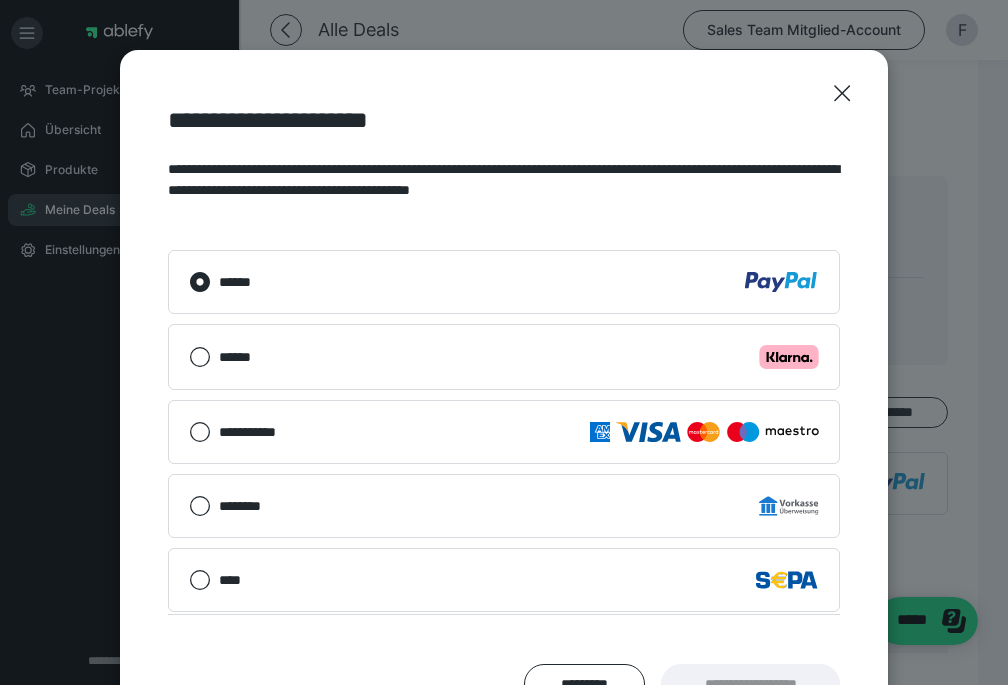 click on "****** .cls-1 {fill: #ffb3c7;}" at bounding box center [519, 357] 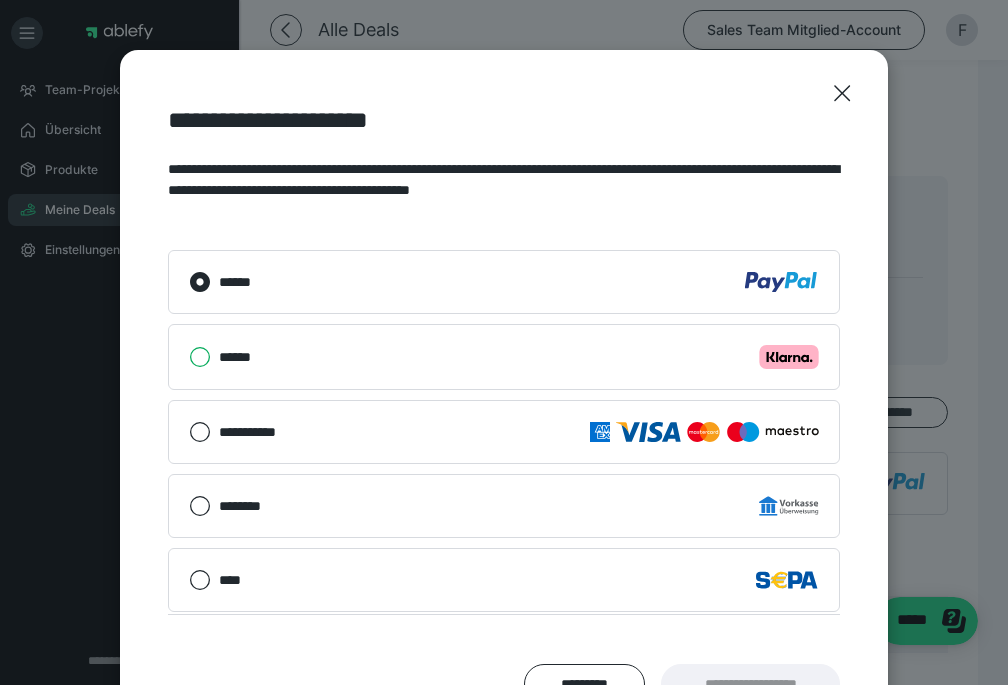 click on "****** .cls-1 {fill: #ffb3c7;}" at bounding box center (189, 357) 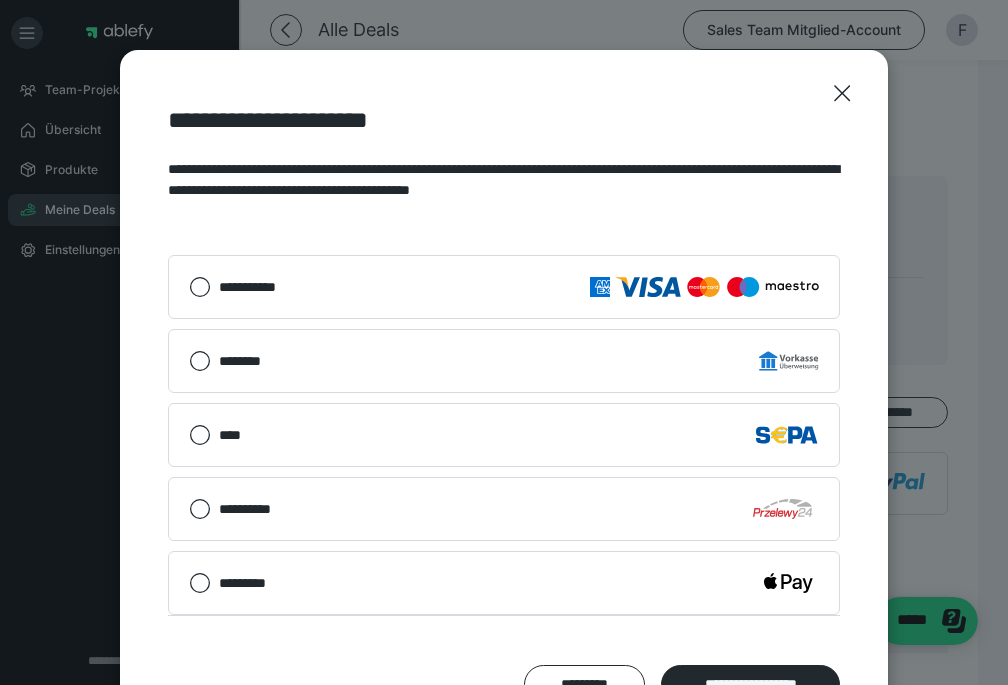 scroll, scrollTop: 165, scrollLeft: 0, axis: vertical 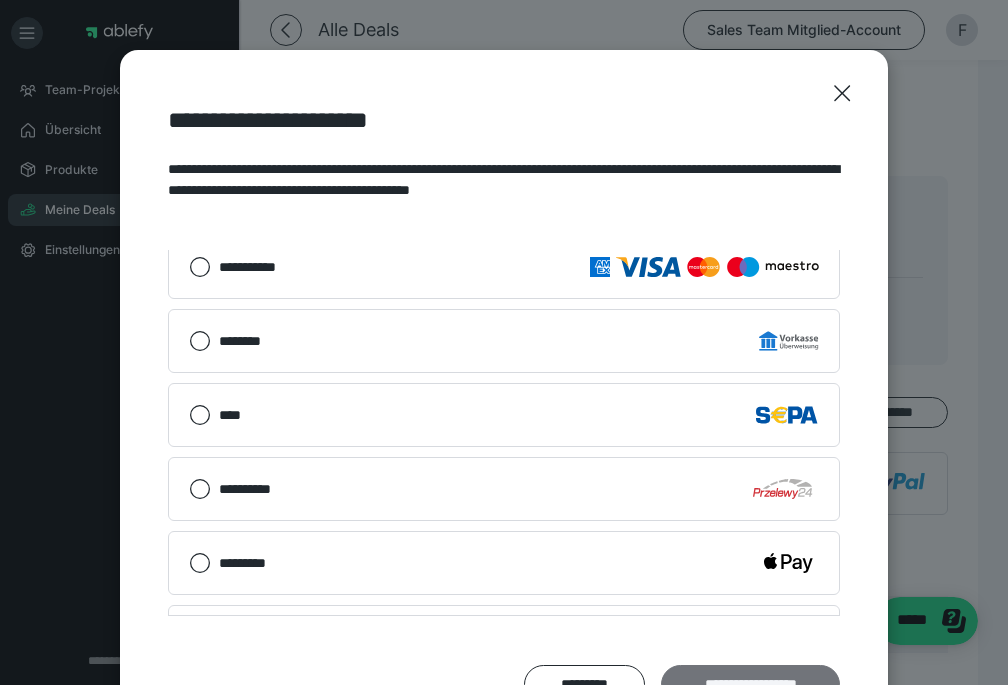 click on "**********" at bounding box center [750, 684] 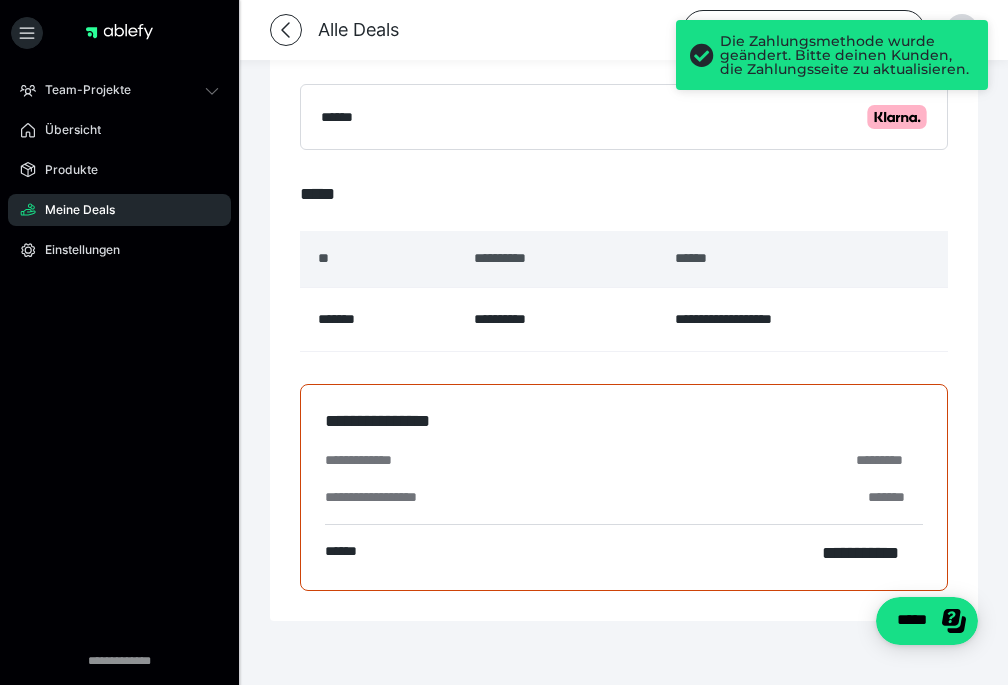 scroll, scrollTop: 582, scrollLeft: 0, axis: vertical 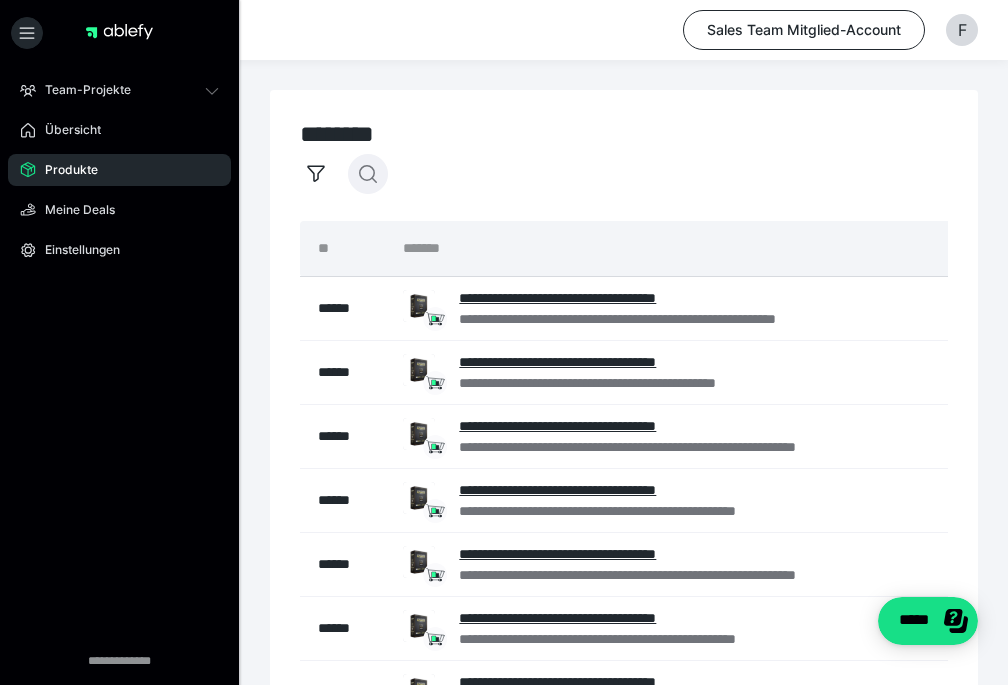 click 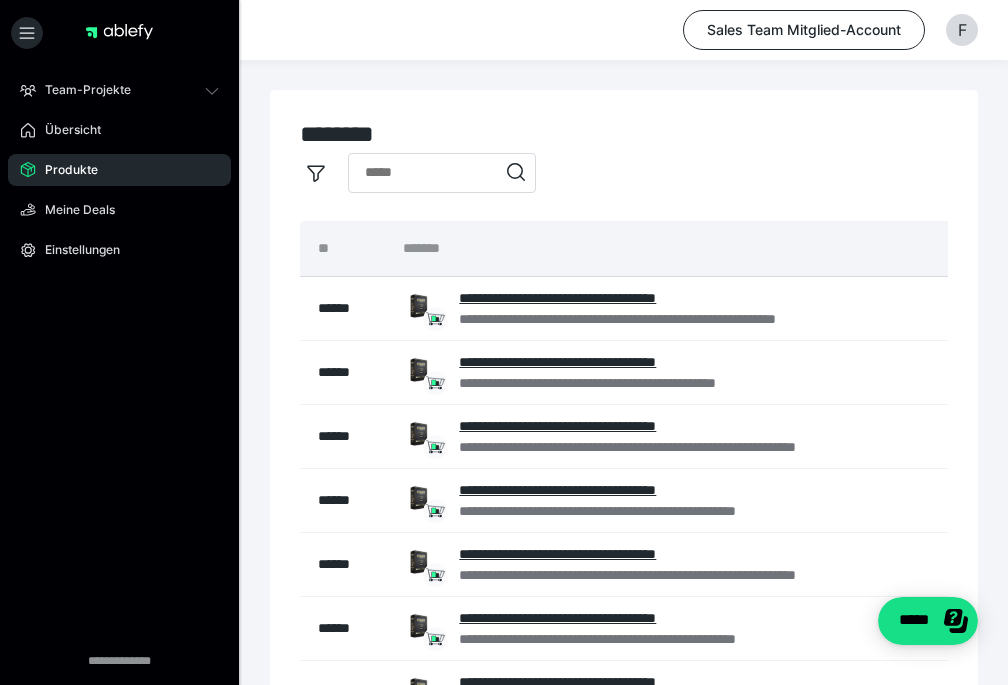 click at bounding box center (442, 173) 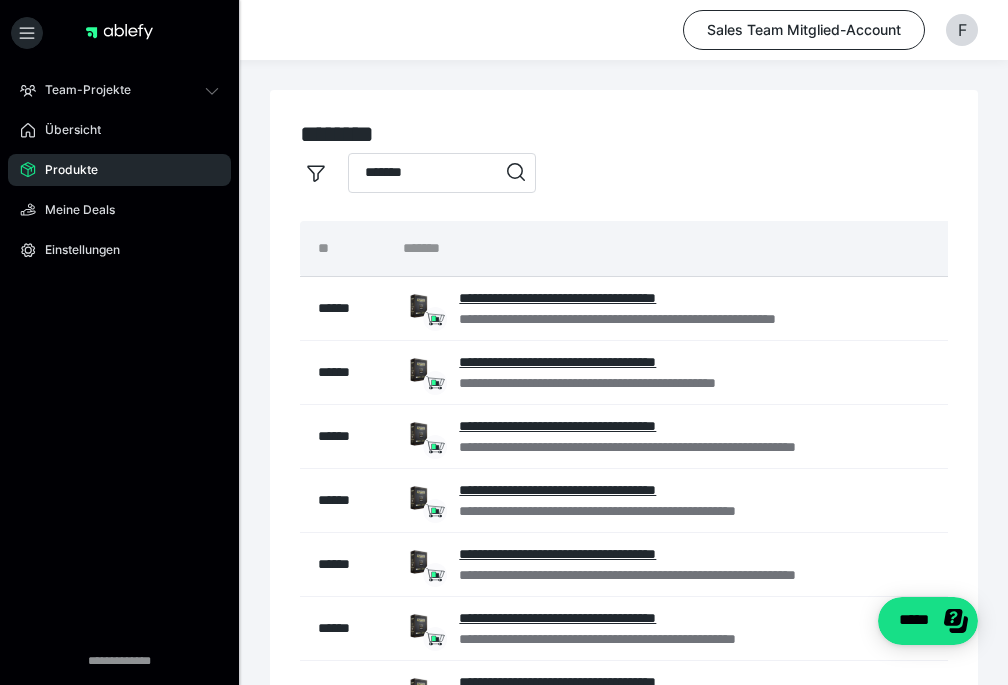 type on "*******" 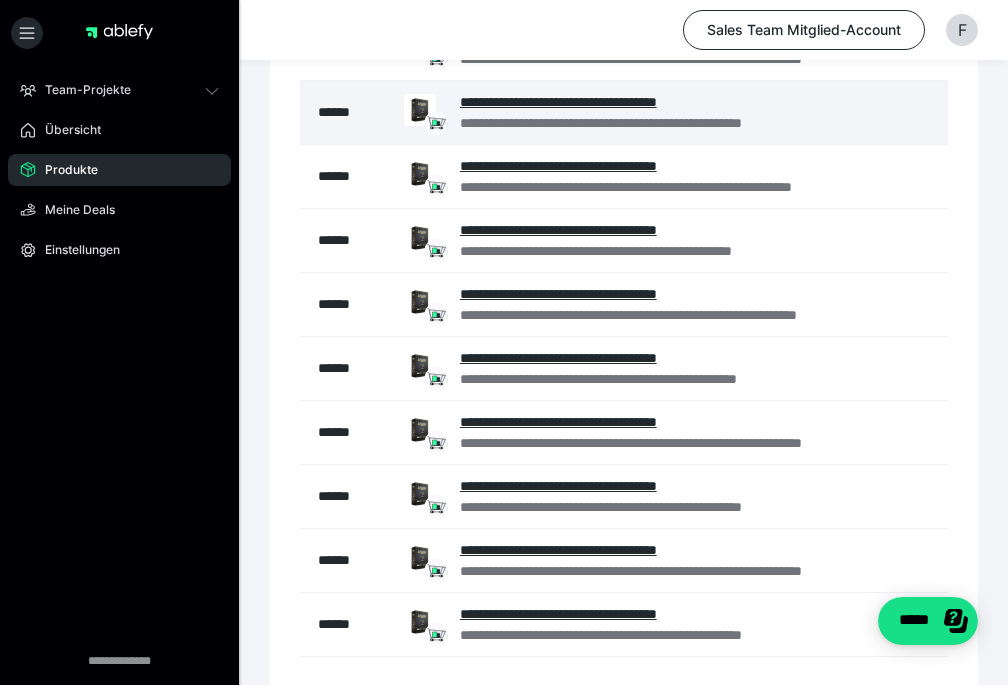 scroll, scrollTop: 398, scrollLeft: 0, axis: vertical 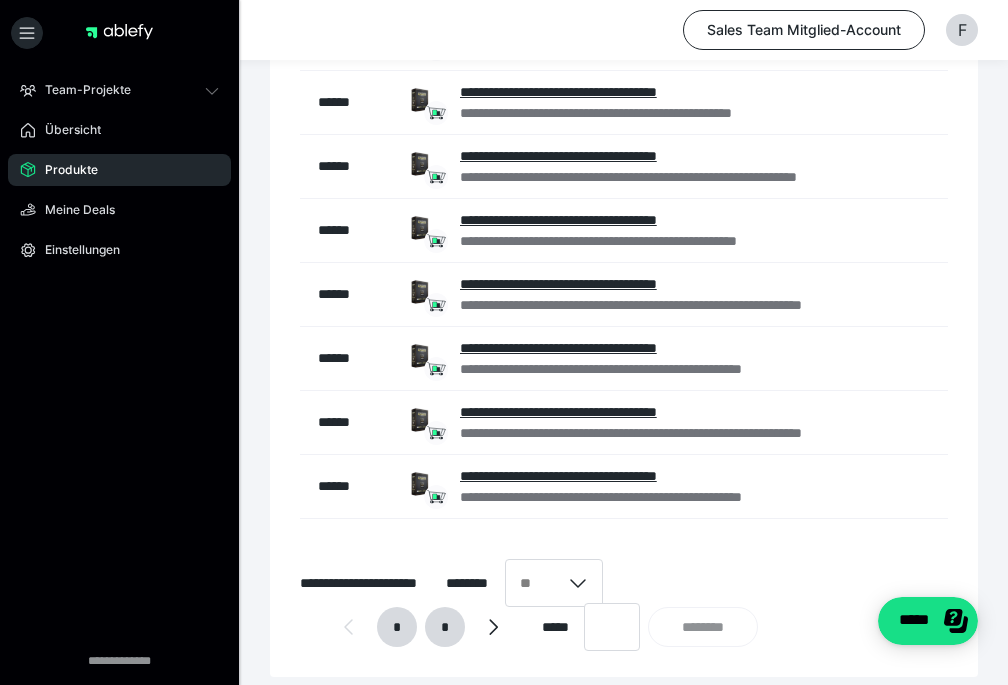 click on "*" at bounding box center (445, 627) 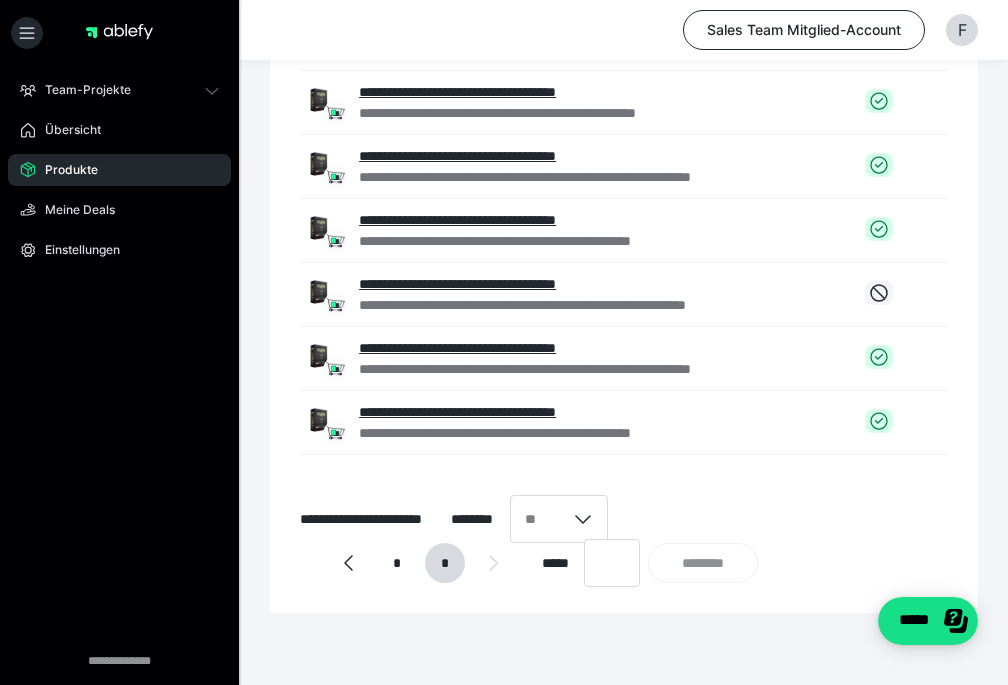 scroll, scrollTop: 0, scrollLeft: 130, axis: horizontal 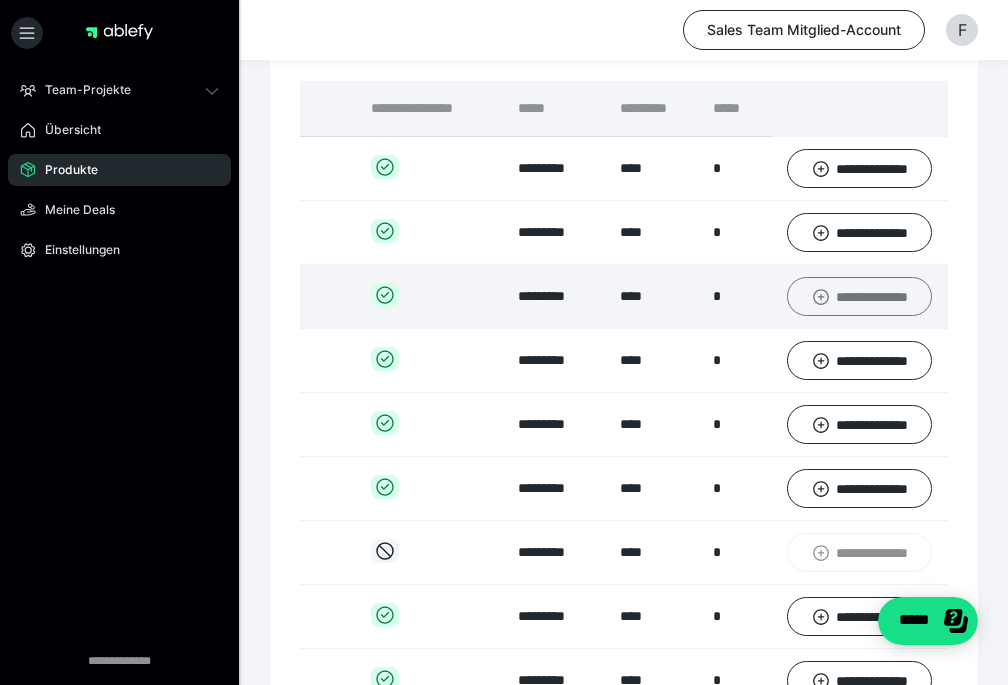 click 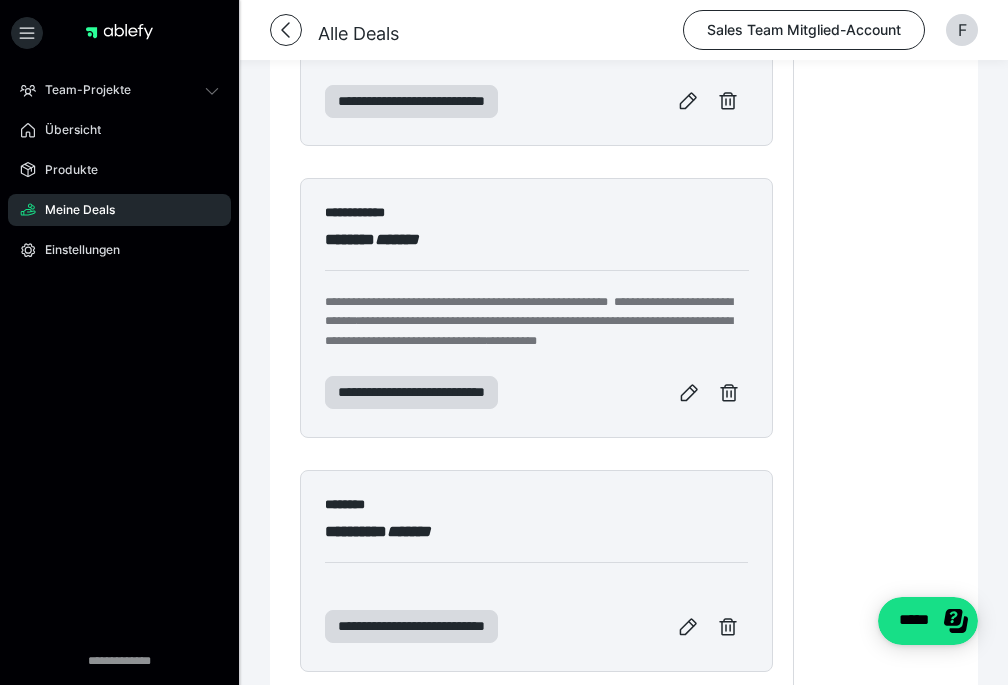 scroll, scrollTop: 669, scrollLeft: 0, axis: vertical 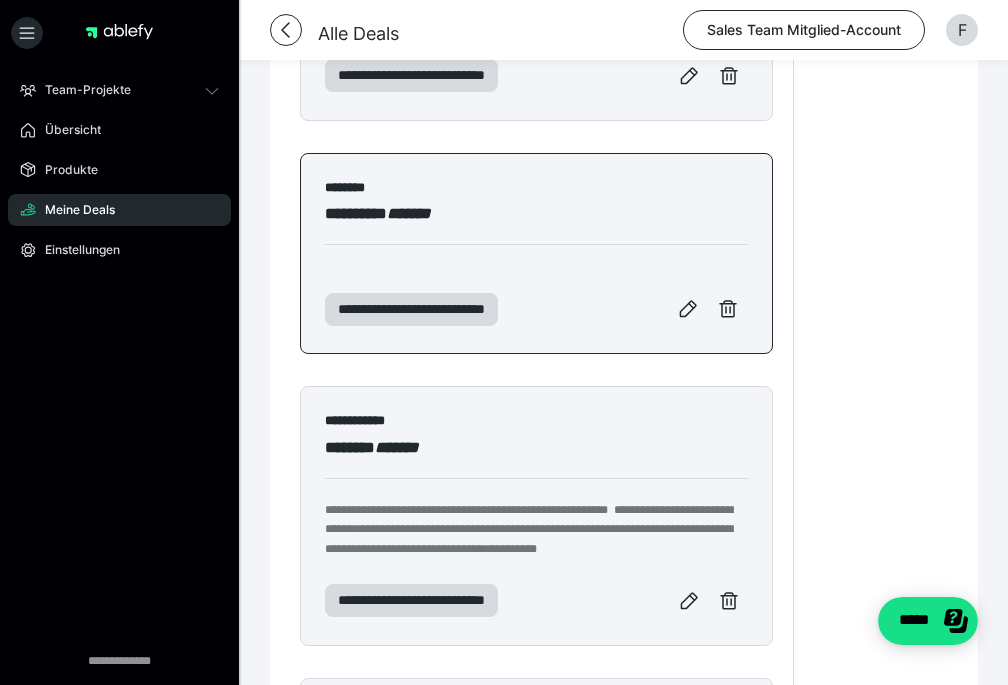 click on "******** *********   *******" at bounding box center (536, 223) 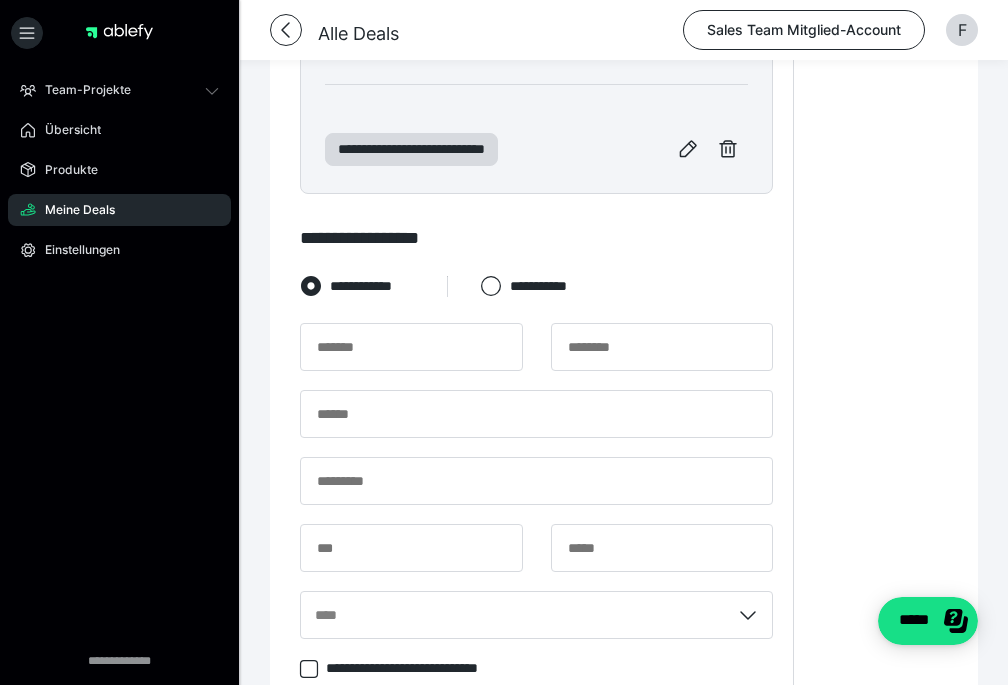 scroll, scrollTop: 1964, scrollLeft: 0, axis: vertical 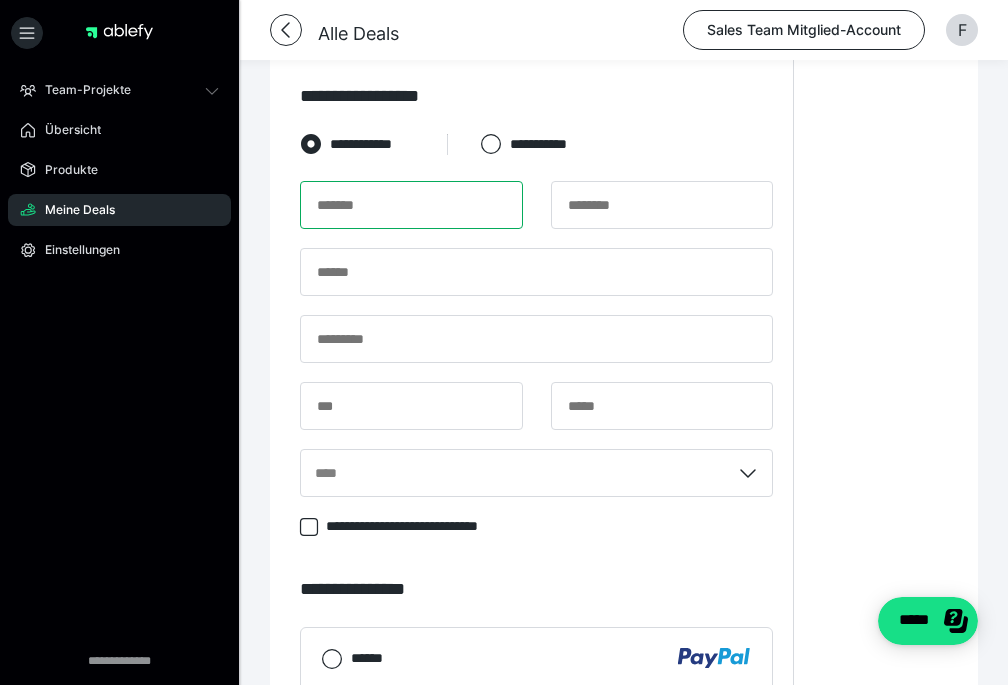 click at bounding box center [411, 205] 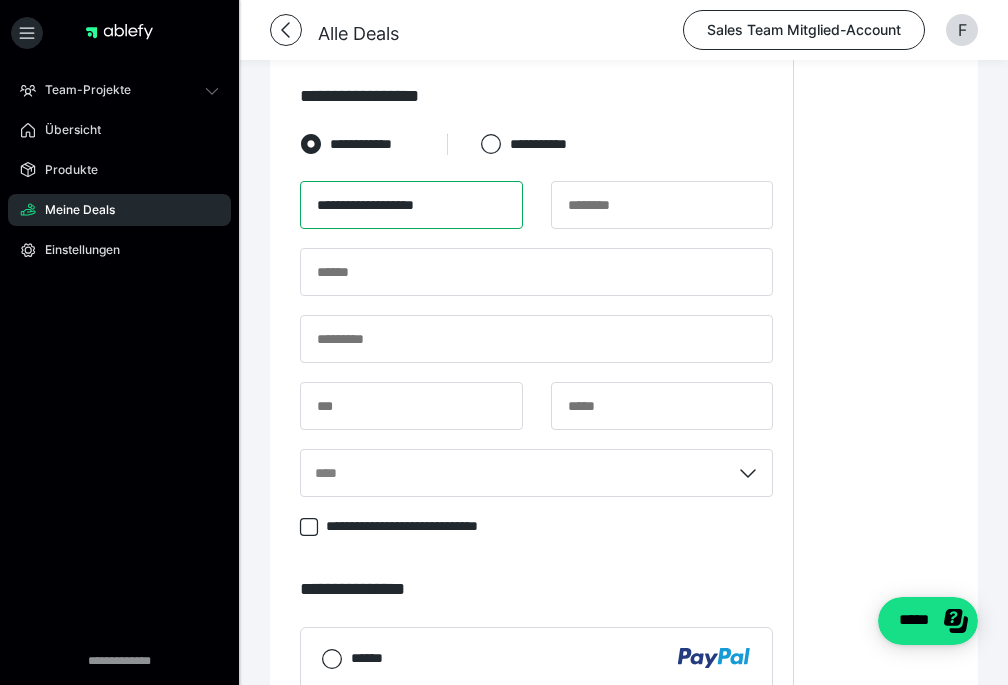 type on "**********" 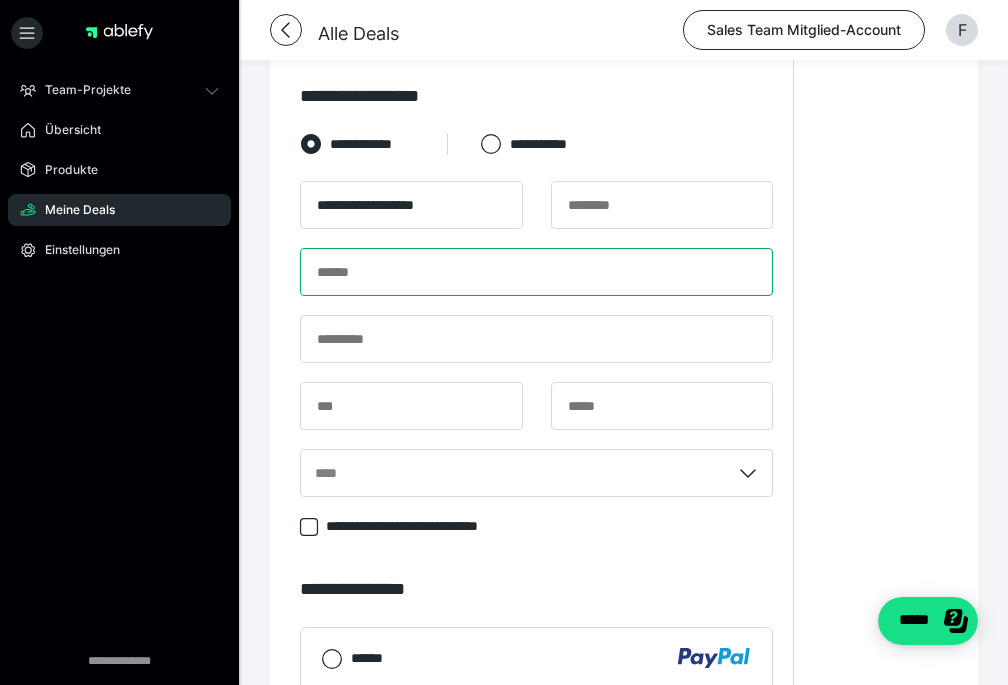 click at bounding box center (536, 272) 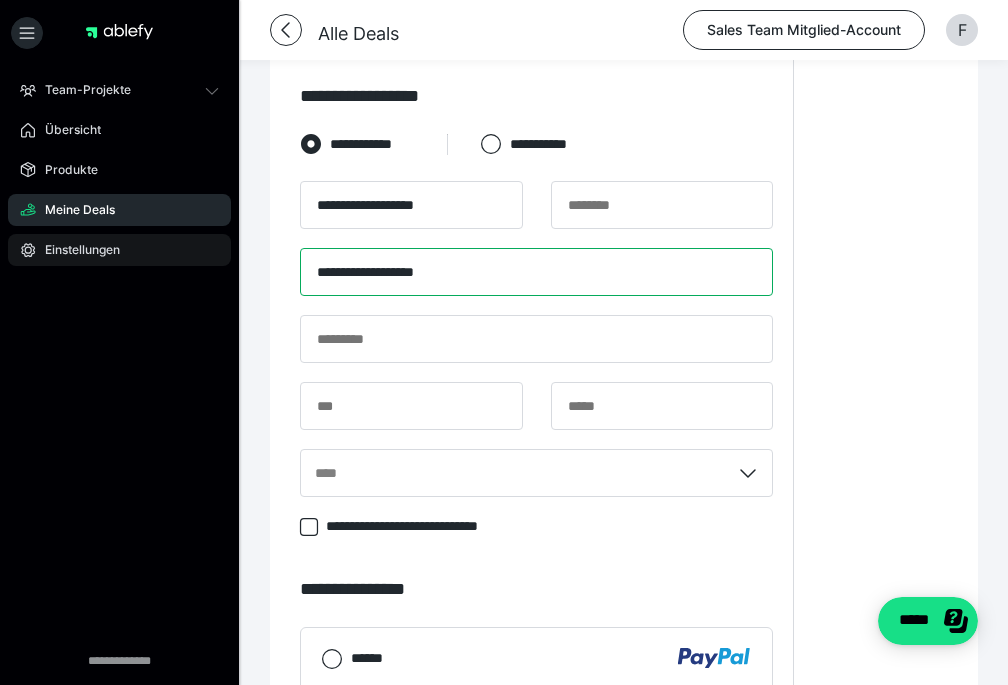 type on "**********" 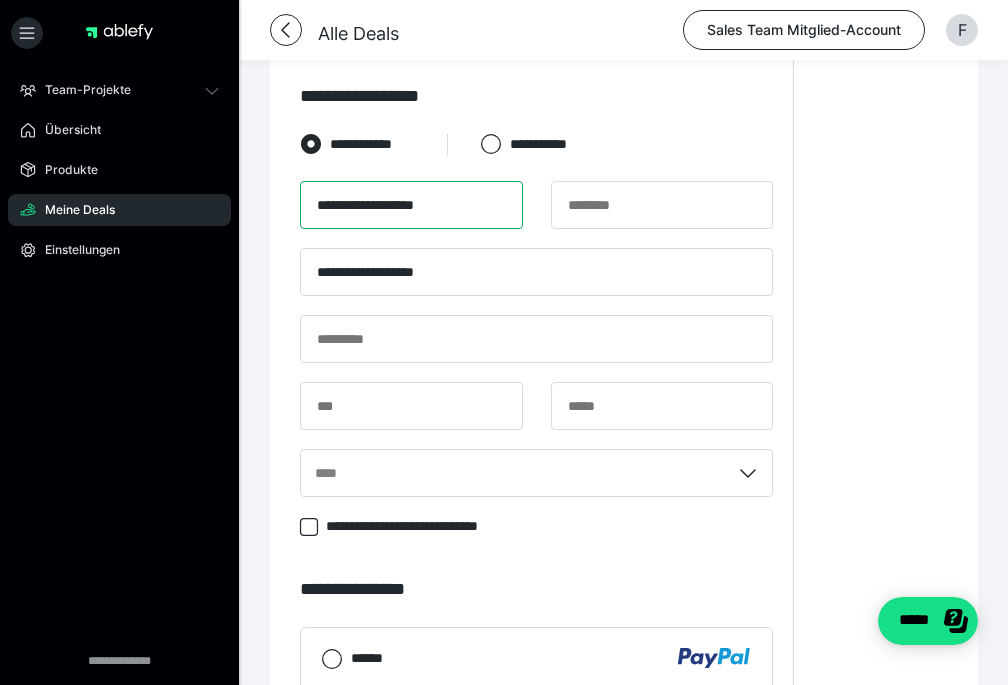 click on "**********" at bounding box center (411, 205) 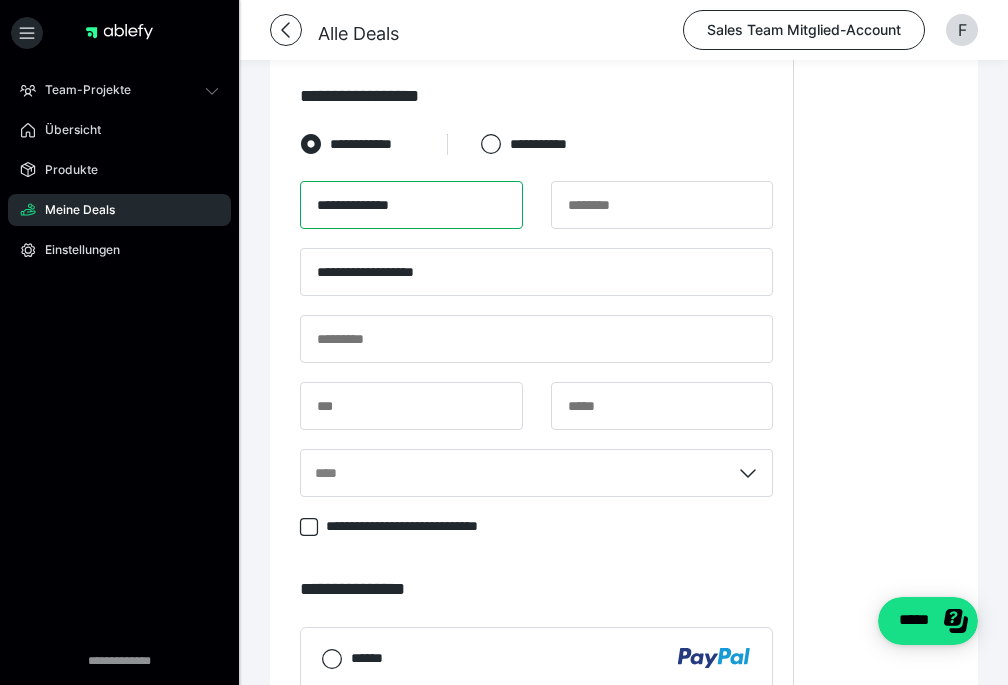 drag, startPoint x: 425, startPoint y: 194, endPoint x: 346, endPoint y: 194, distance: 79 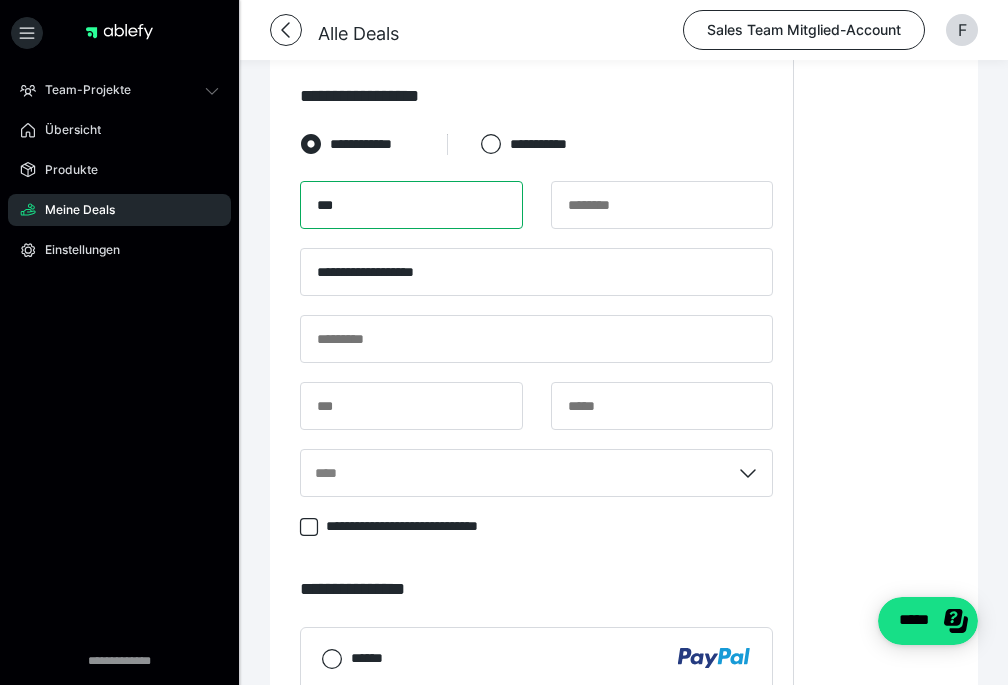 type on "***" 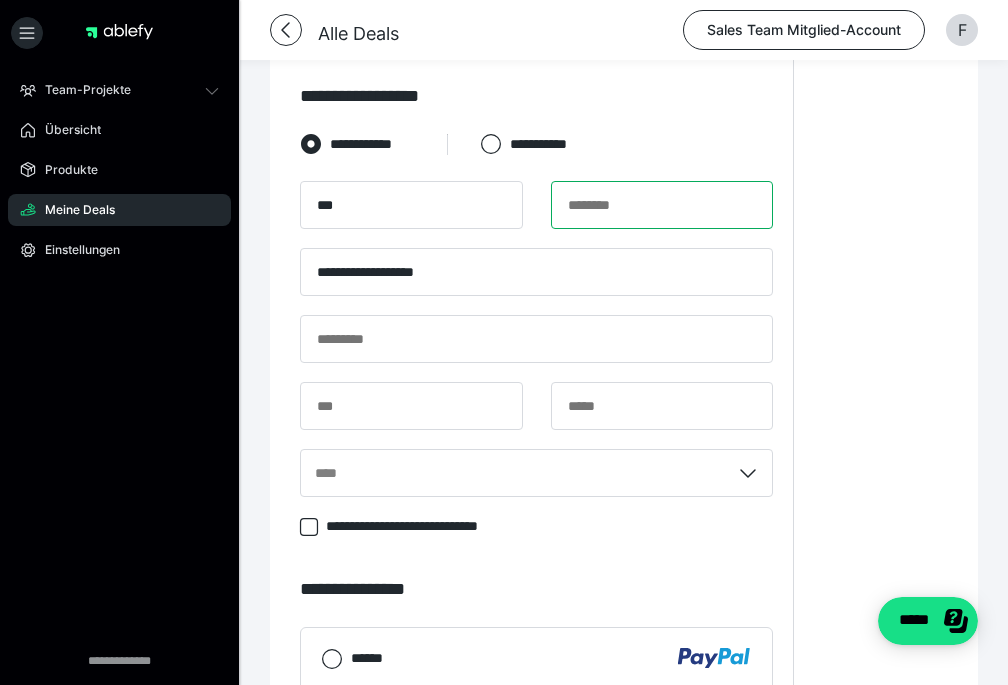 paste on "******" 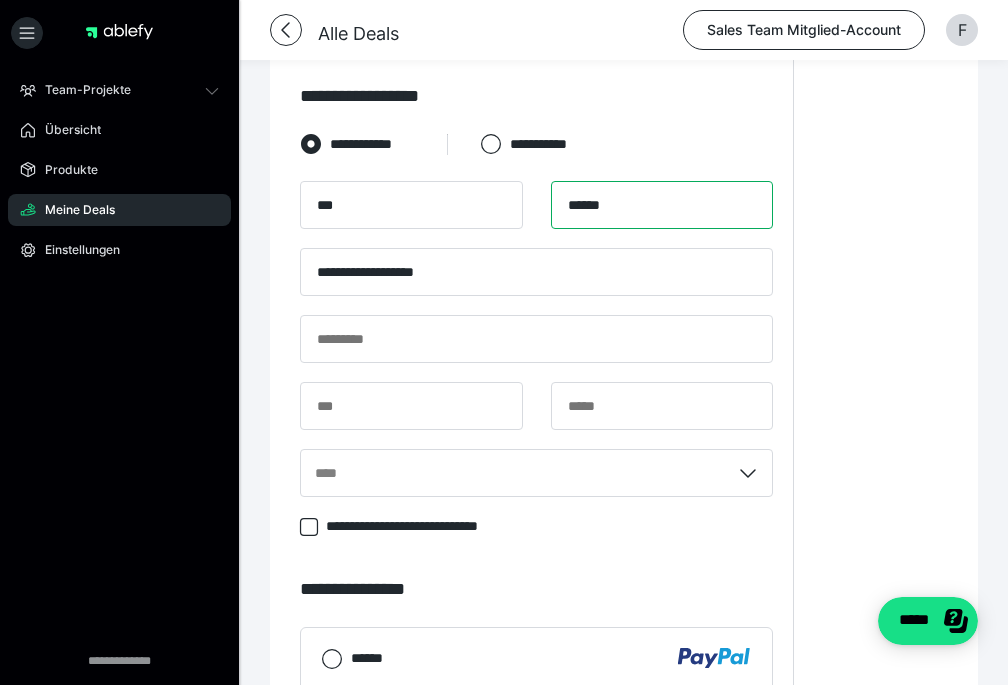 type on "******" 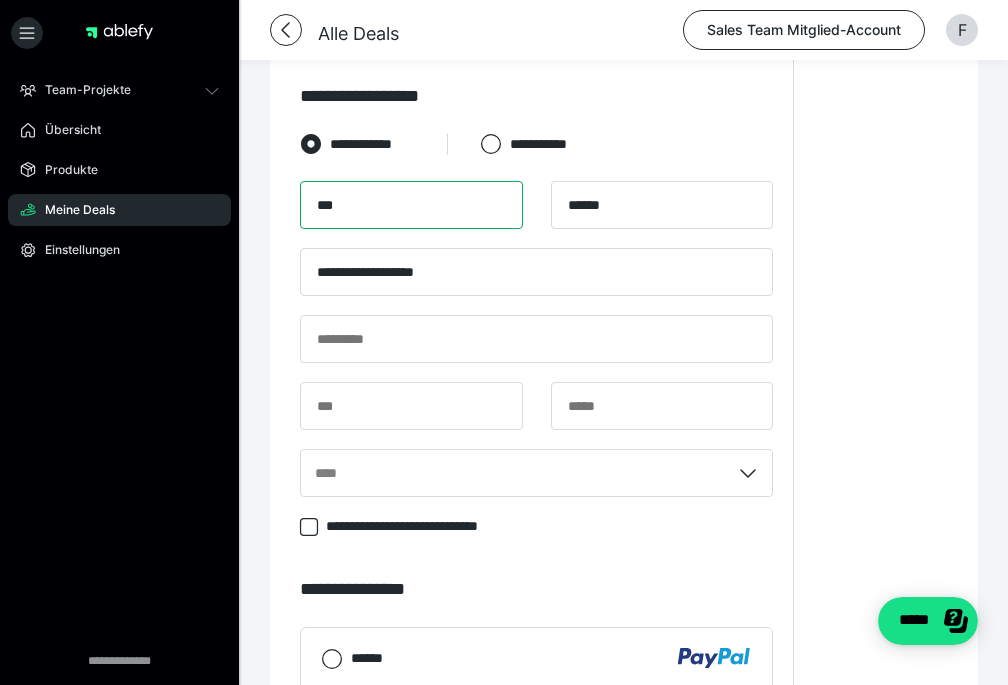 click on "***" at bounding box center [411, 205] 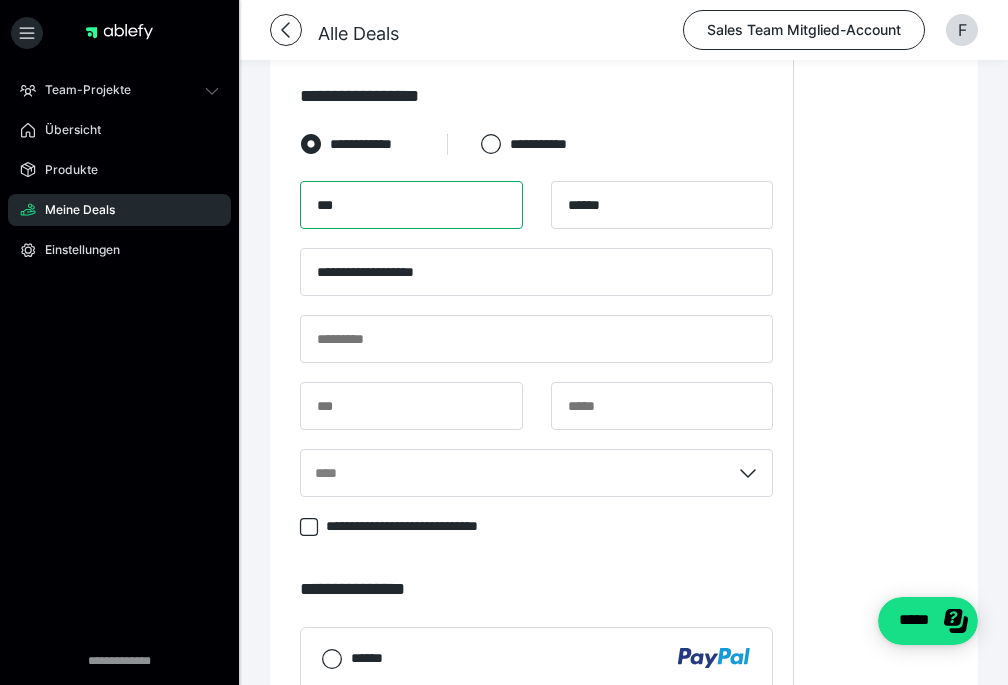 type on "***" 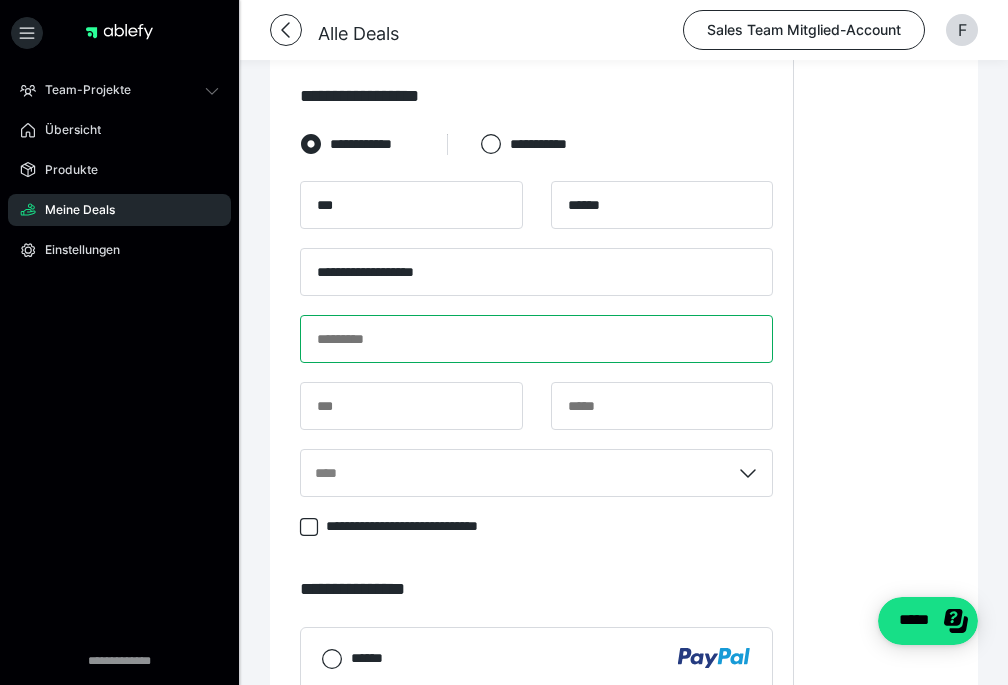 click at bounding box center [536, 339] 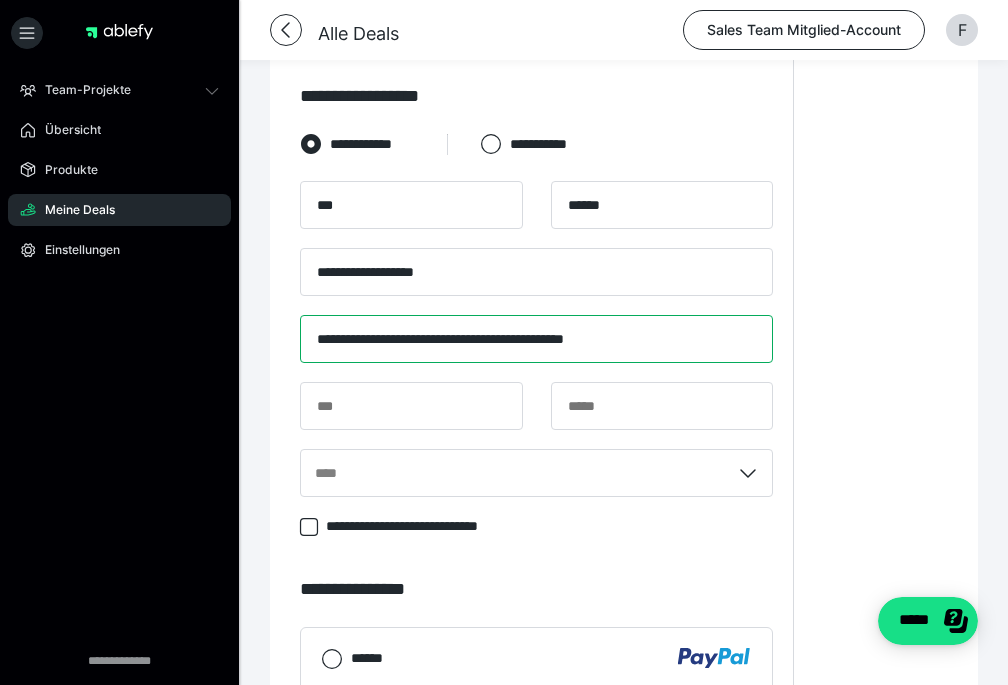 click on "**********" at bounding box center [536, 339] 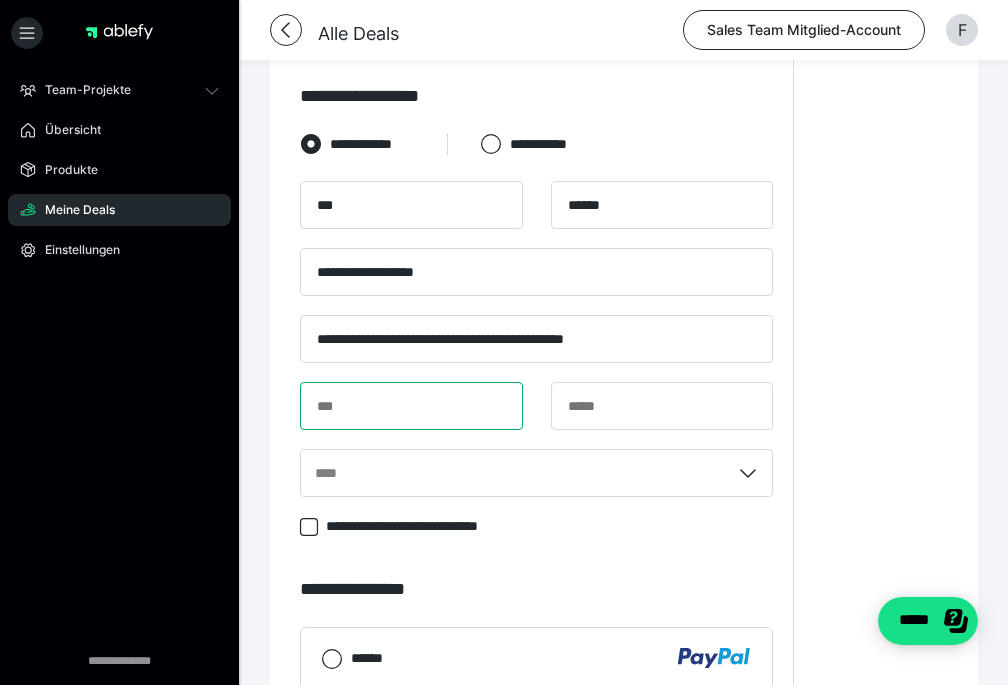 click at bounding box center [411, 406] 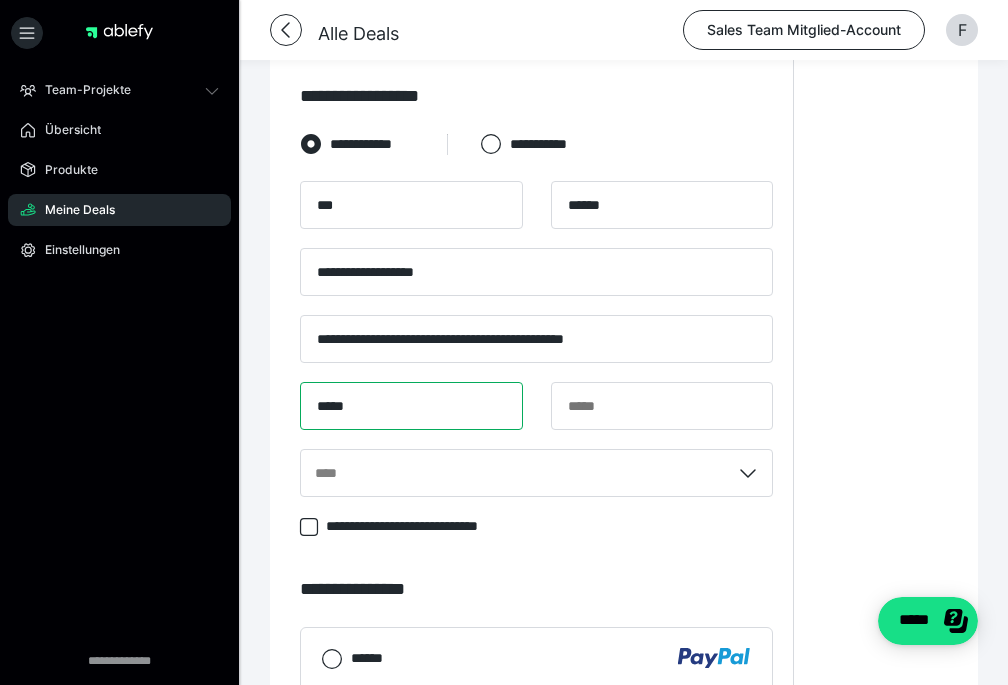 type on "*****" 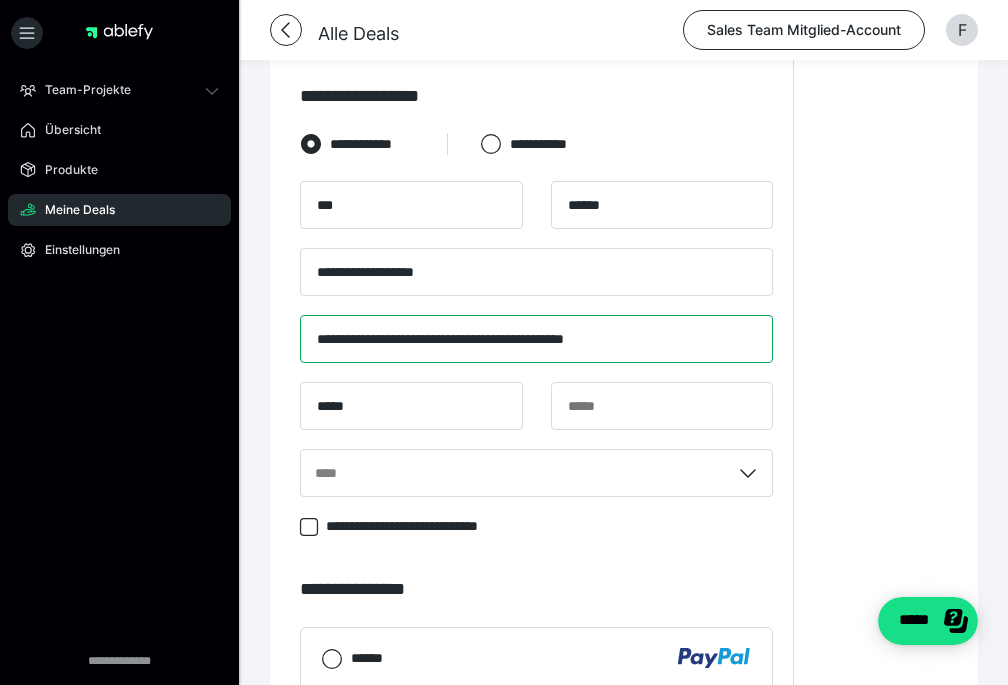 click on "**********" at bounding box center (536, 339) 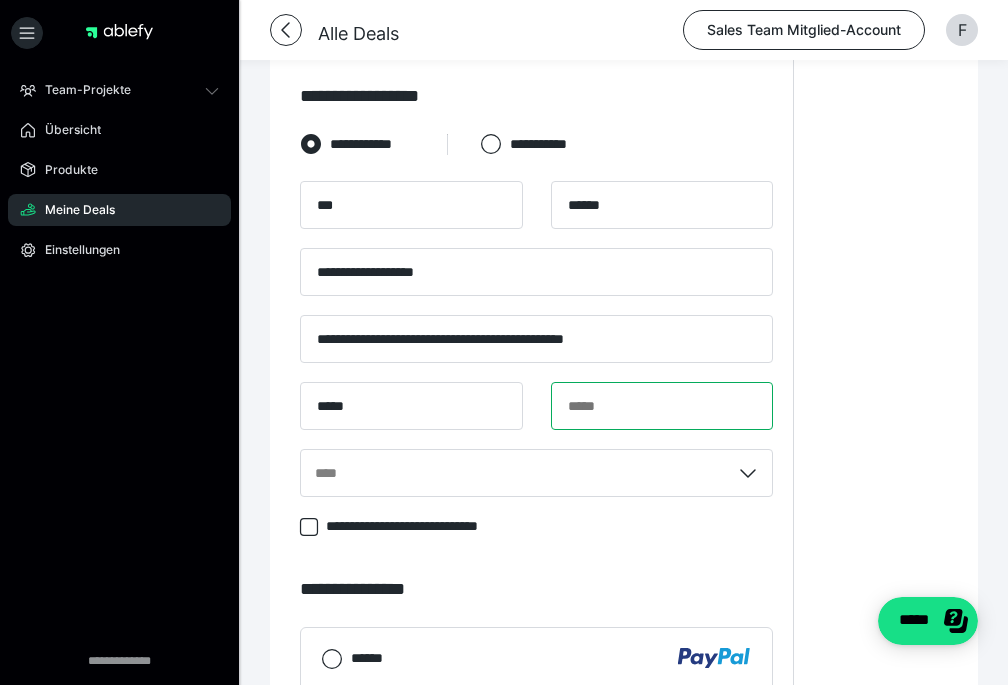 click at bounding box center (662, 406) 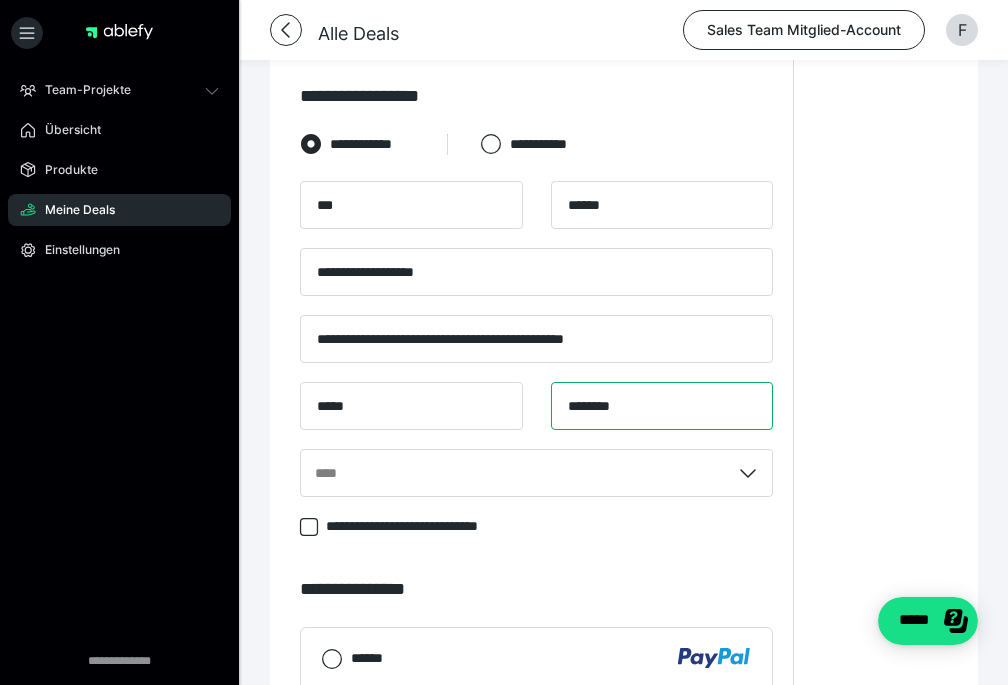 type on "********" 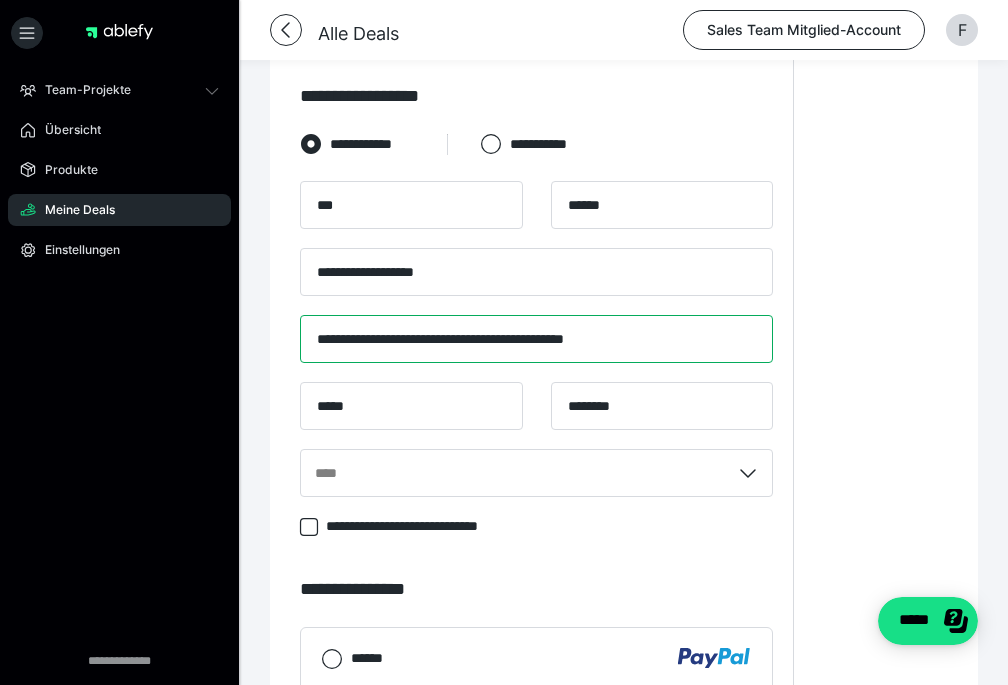 drag, startPoint x: 674, startPoint y: 324, endPoint x: 458, endPoint y: 328, distance: 216.03703 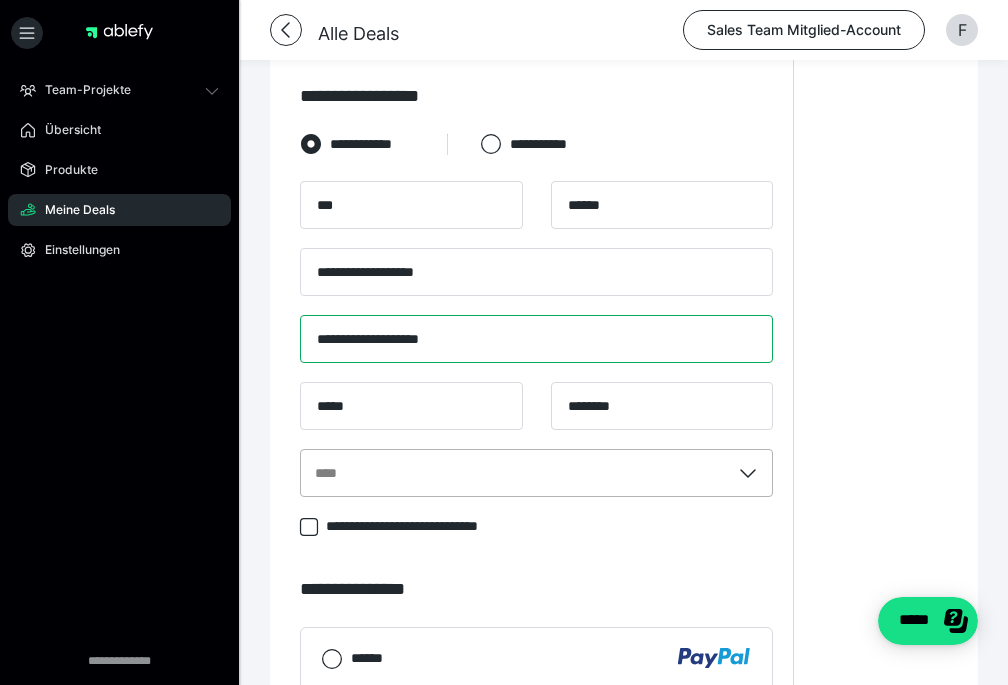 type on "**********" 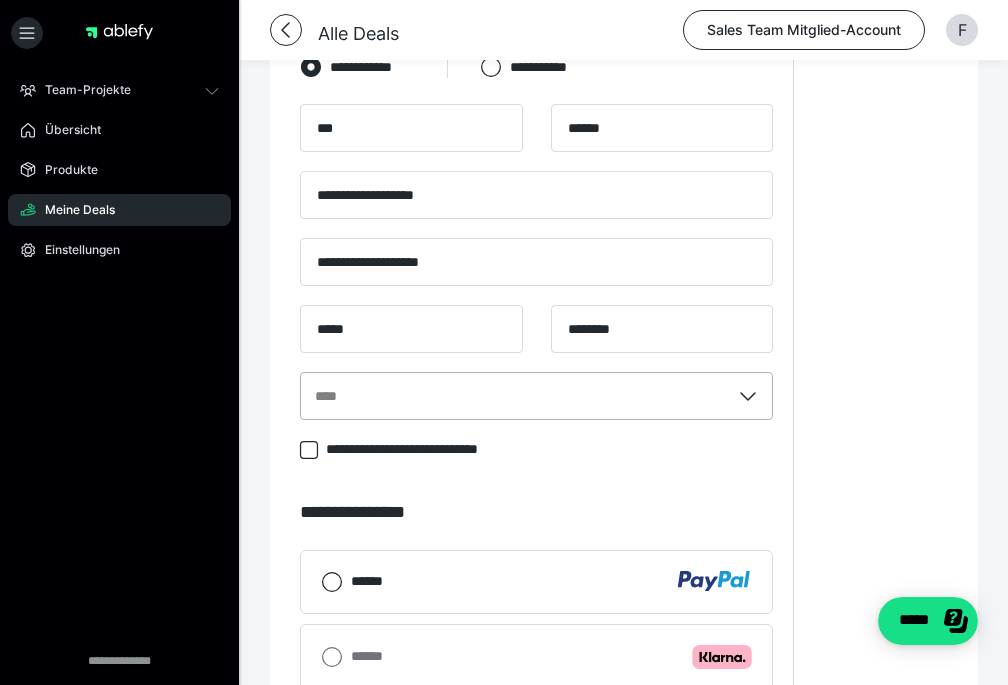 click on "****" at bounding box center (536, 396) 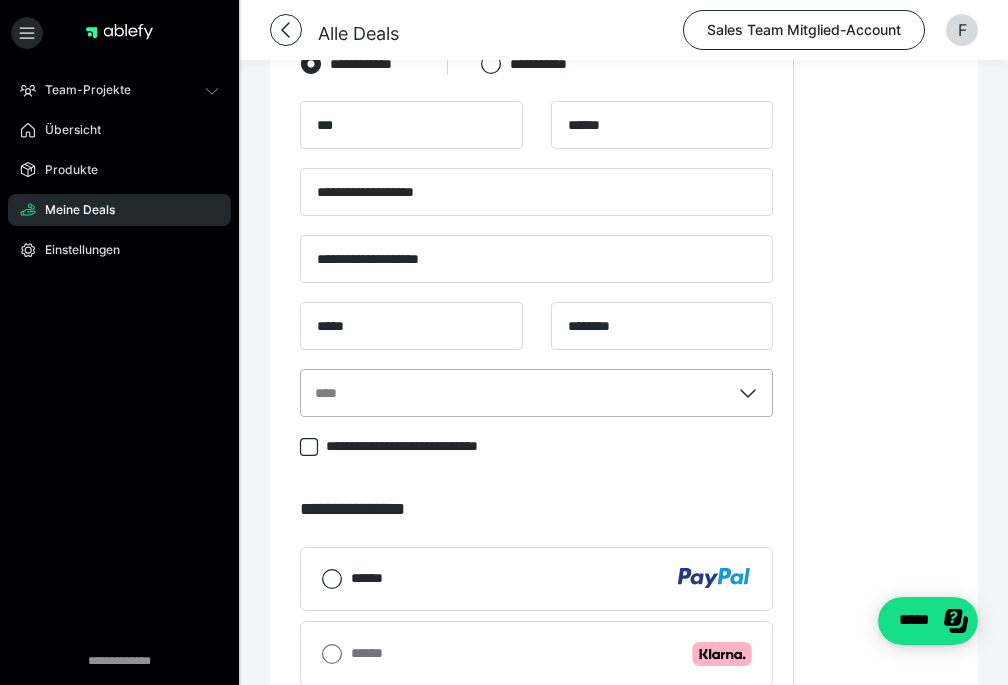 click on "****" at bounding box center (316, 393) 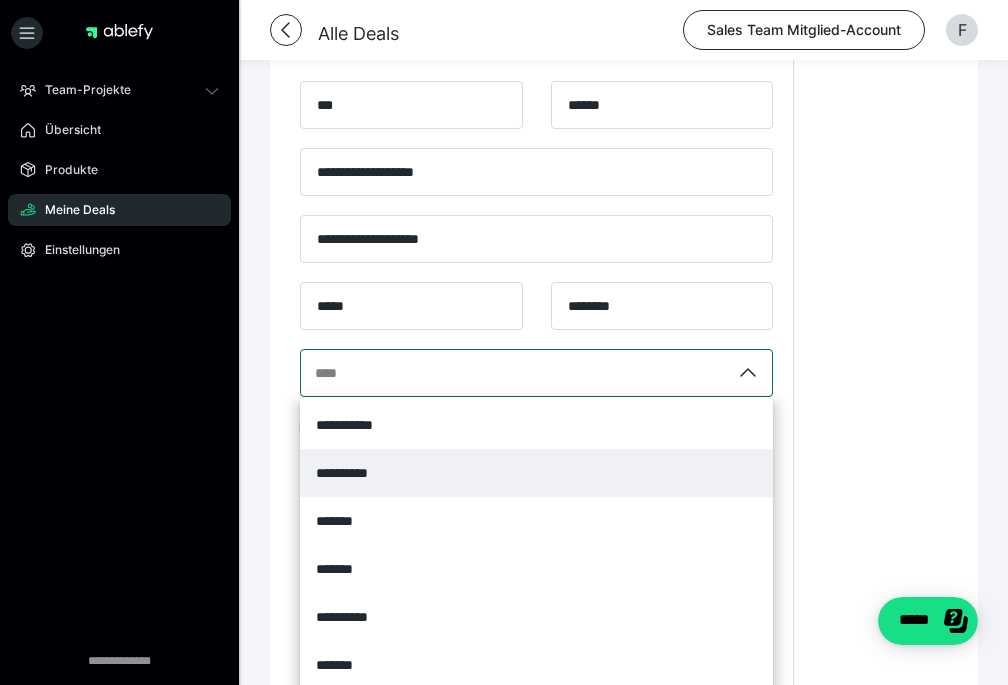 scroll, scrollTop: 2073, scrollLeft: 0, axis: vertical 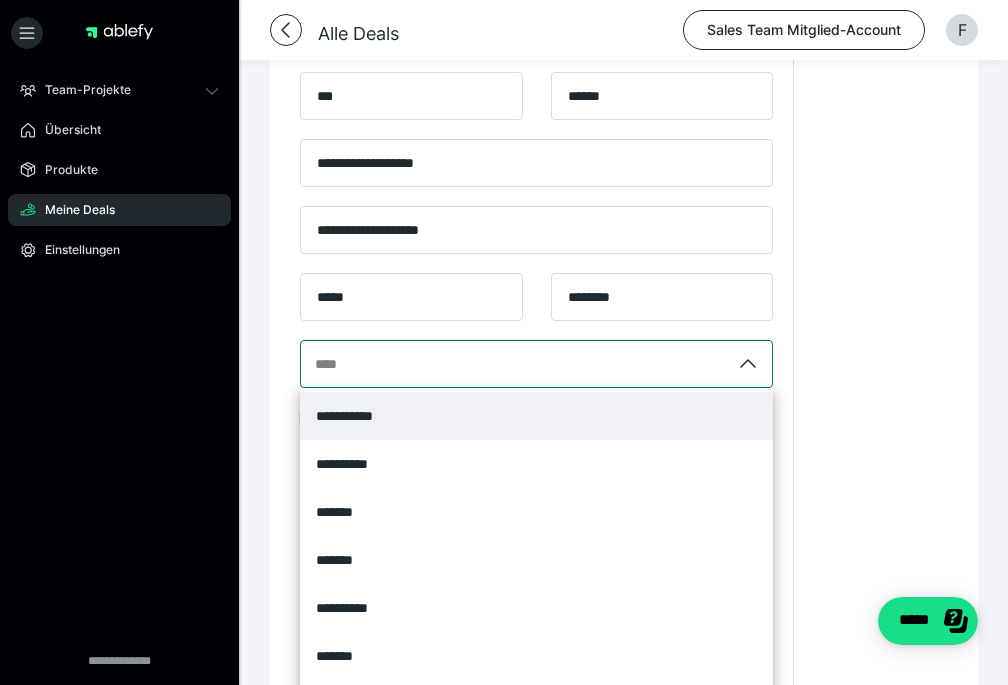click on "**********" at bounding box center [357, 416] 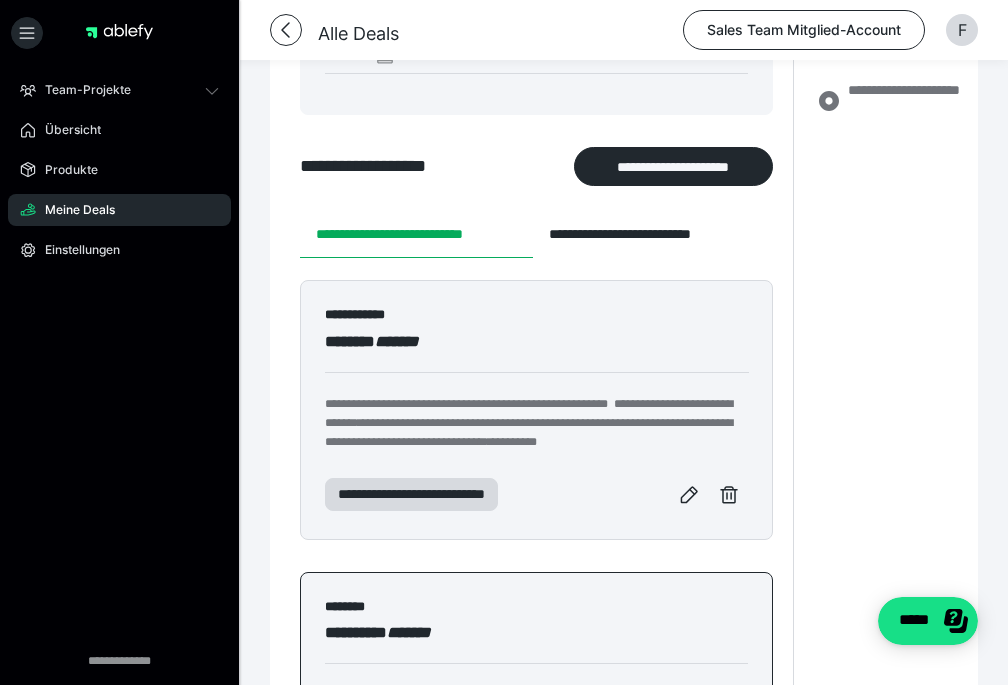 scroll, scrollTop: 0, scrollLeft: 0, axis: both 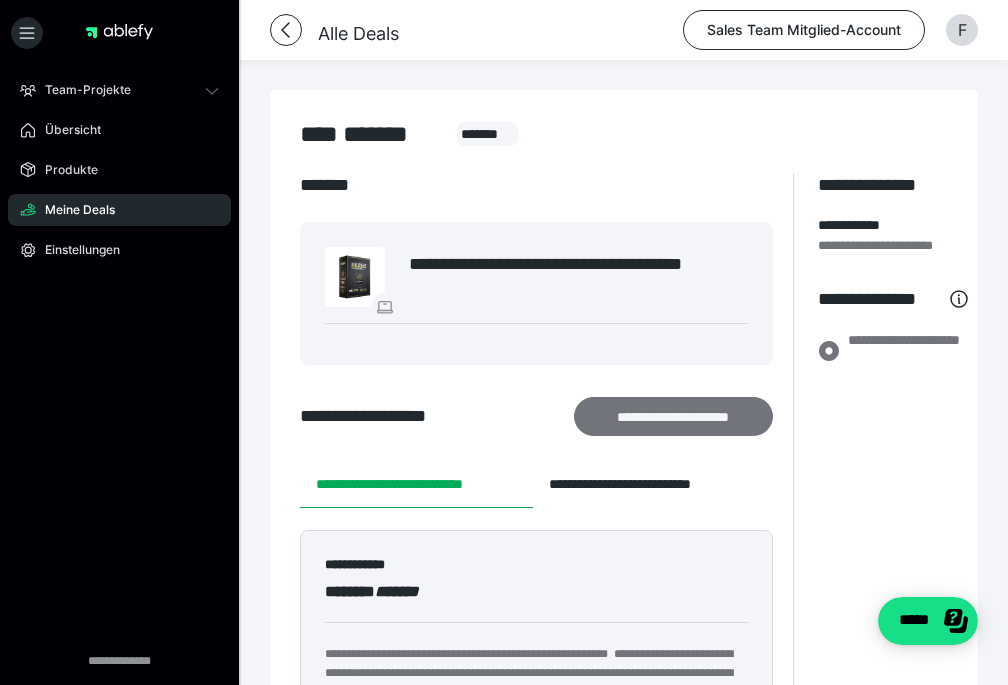 click on "**********" at bounding box center [673, 416] 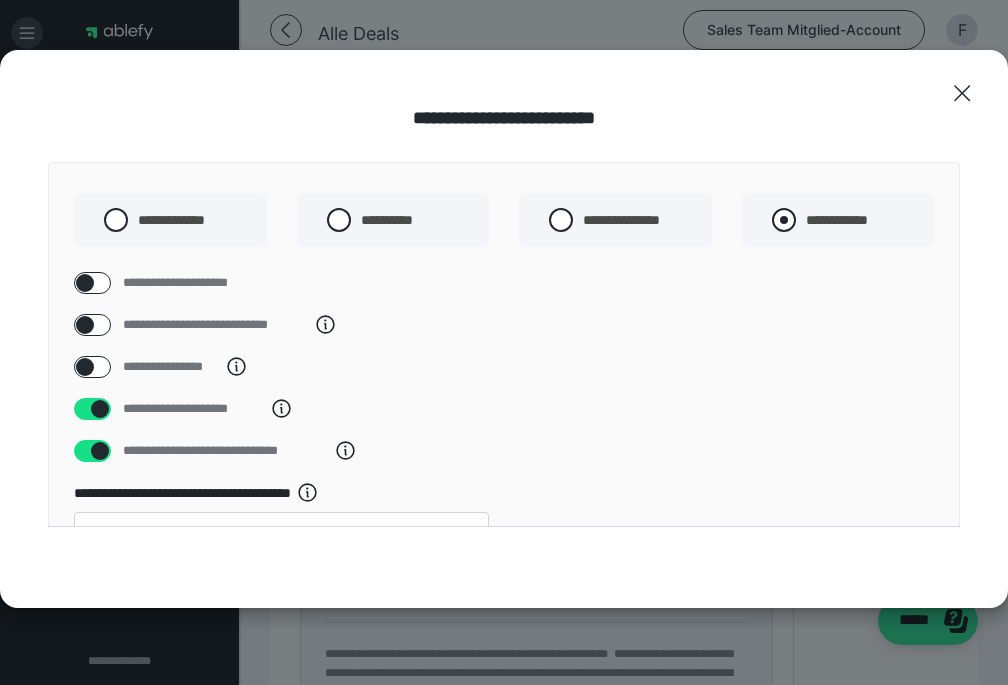 click at bounding box center (784, 220) 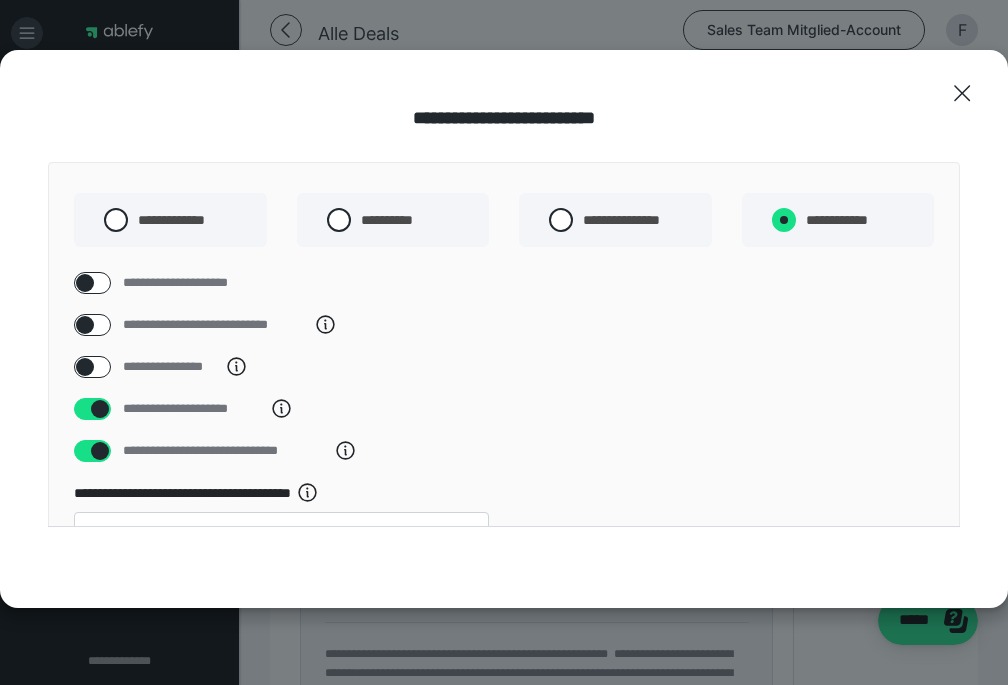radio on "****" 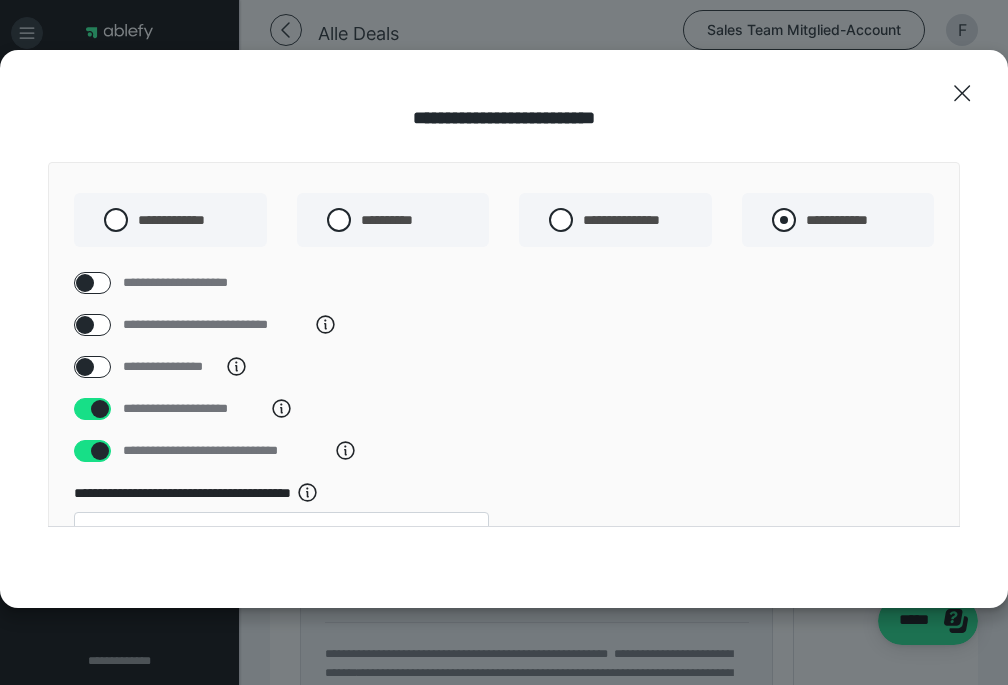 radio on "*****" 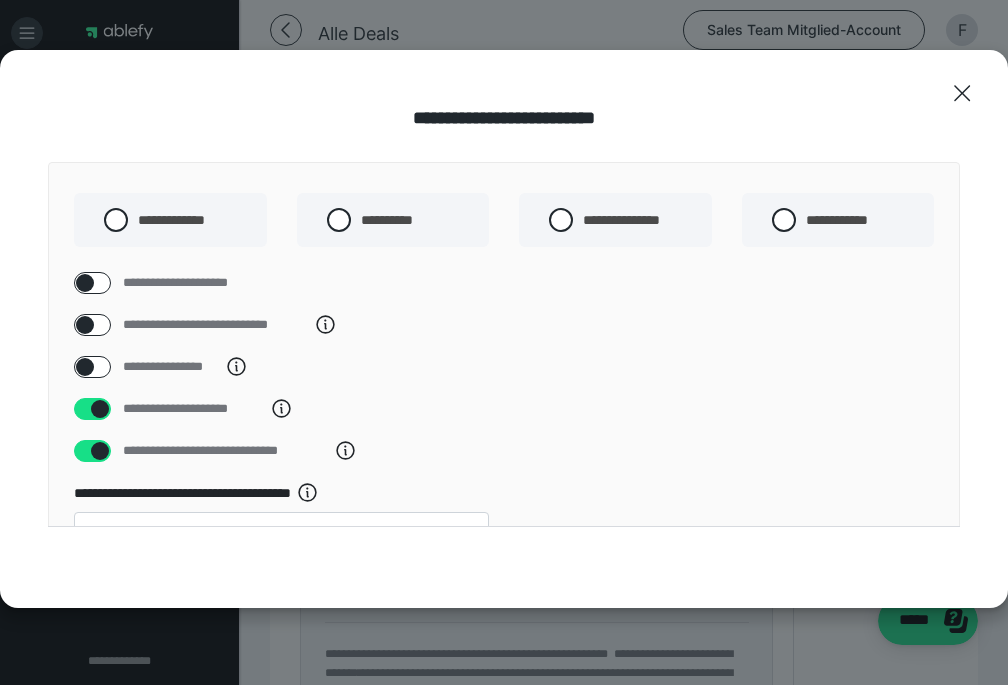 click at bounding box center [85, 367] 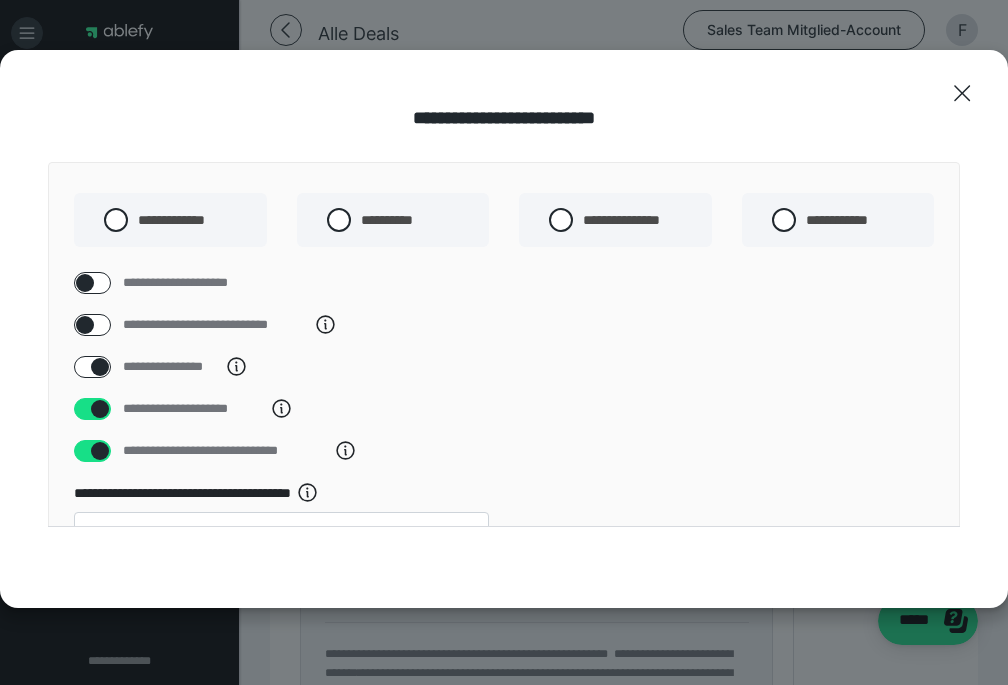 checkbox on "****" 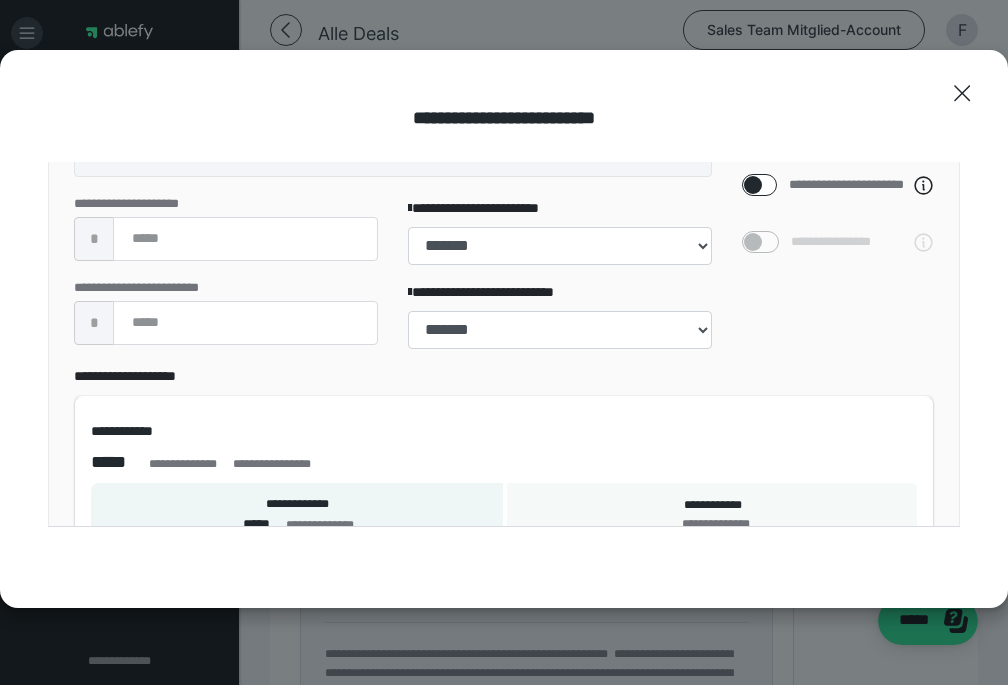 scroll, scrollTop: 737, scrollLeft: 0, axis: vertical 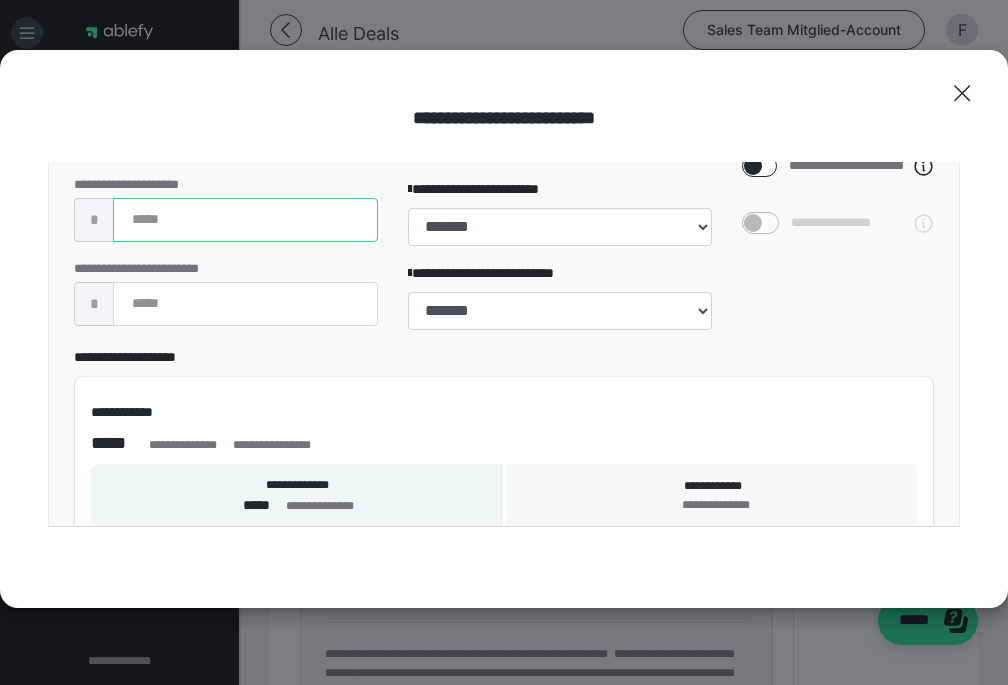 click at bounding box center (245, 220) 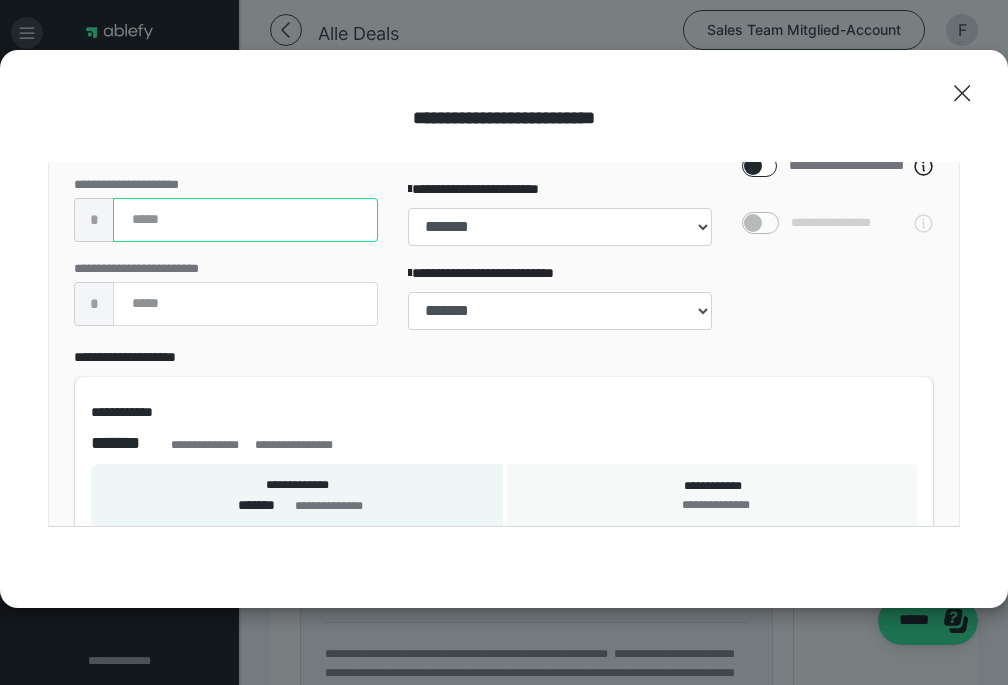 type on "***" 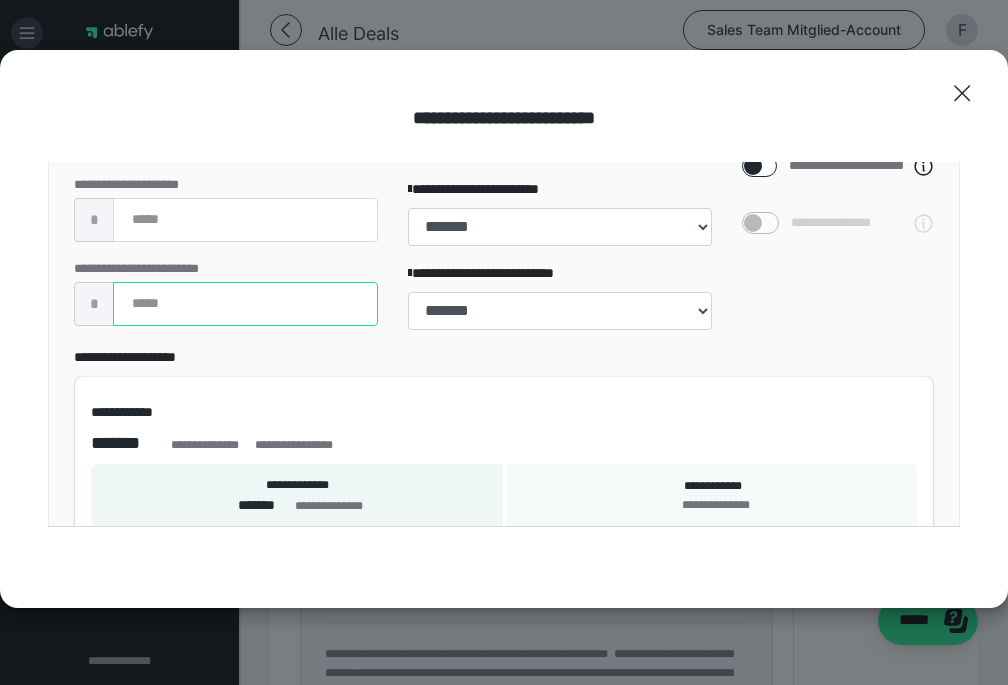 click at bounding box center [245, 304] 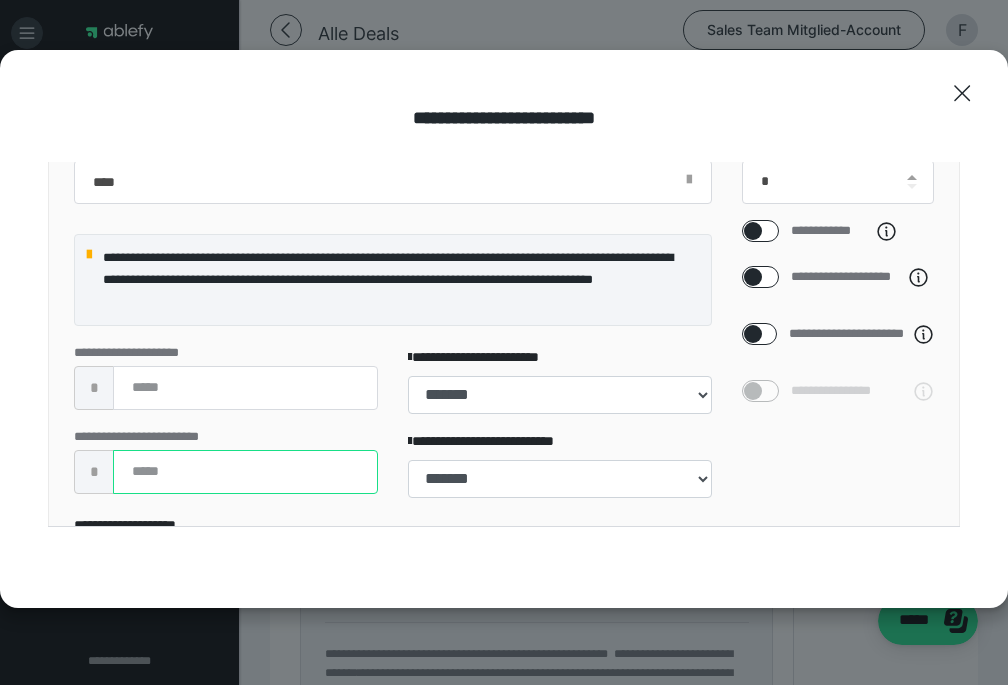 scroll, scrollTop: 564, scrollLeft: 0, axis: vertical 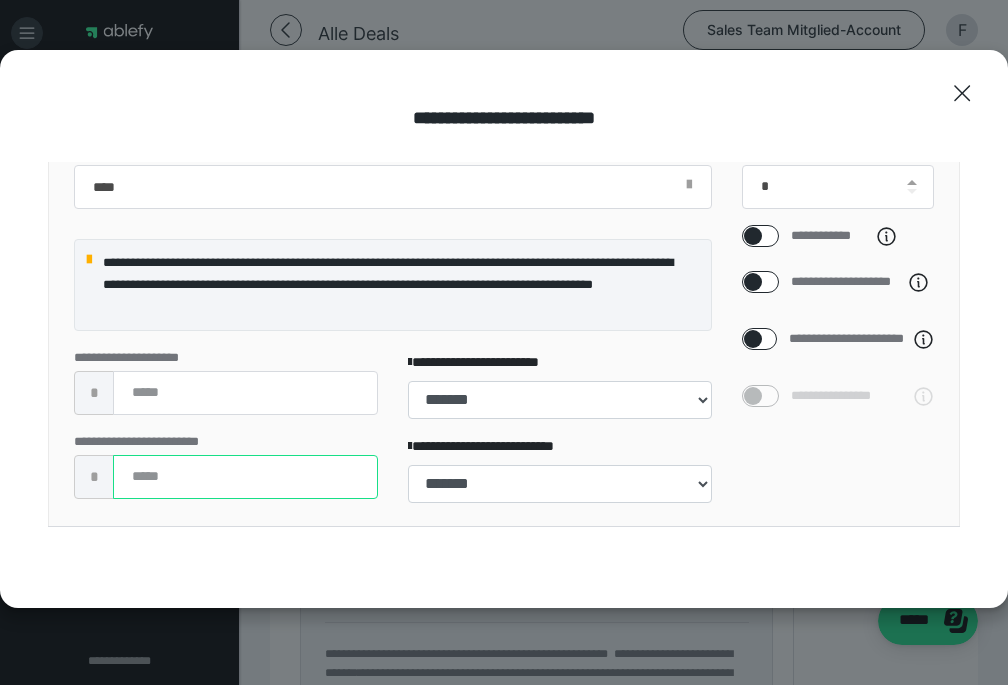 type on "***" 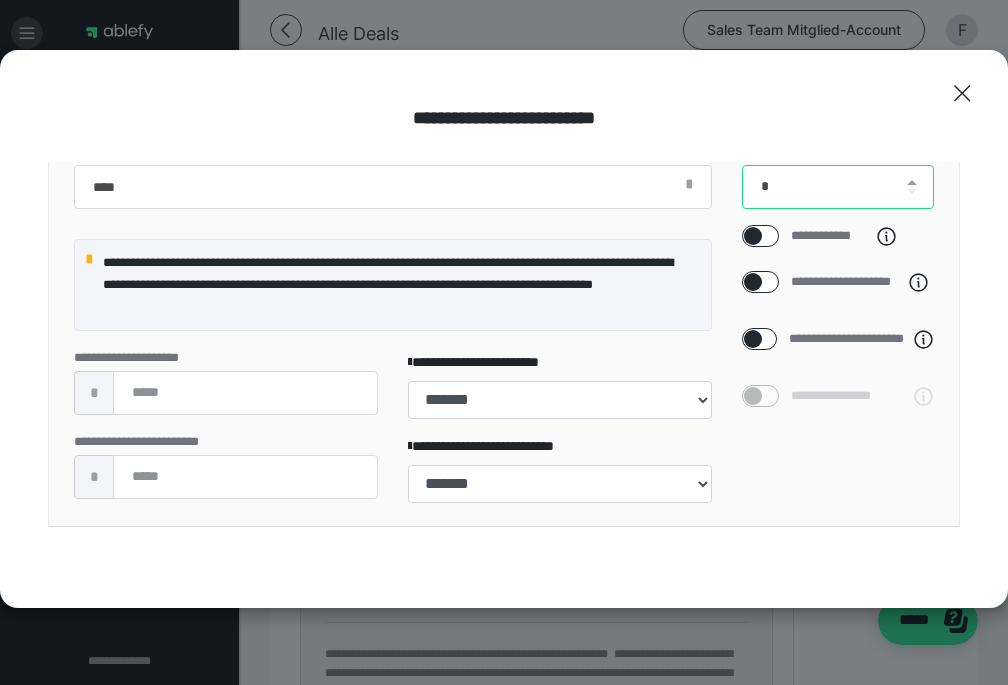 click on "*" at bounding box center (838, 187) 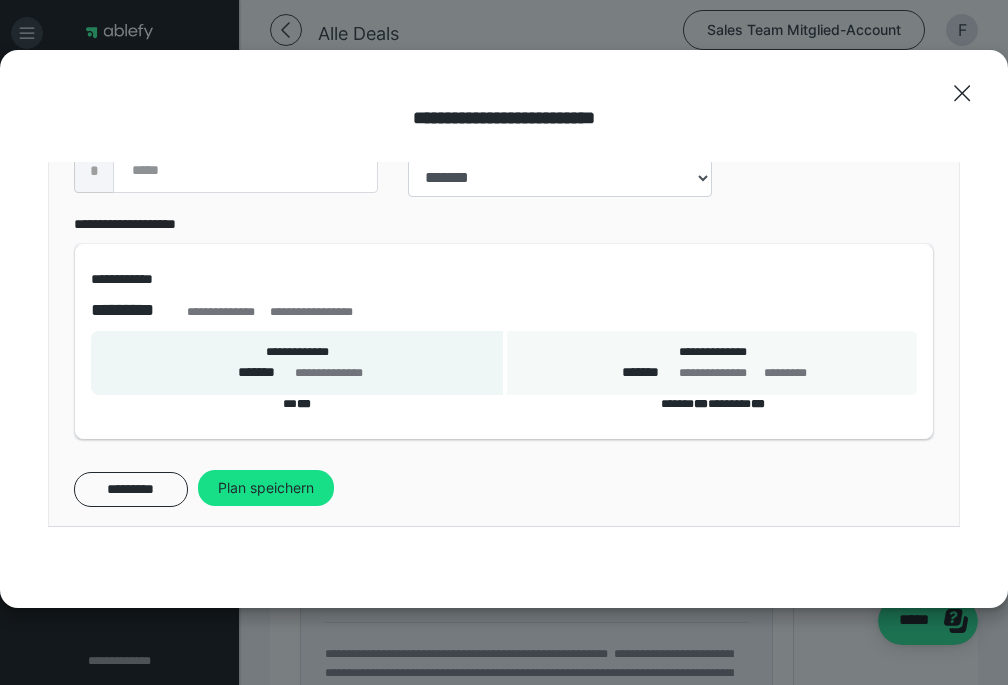 scroll, scrollTop: 904, scrollLeft: 0, axis: vertical 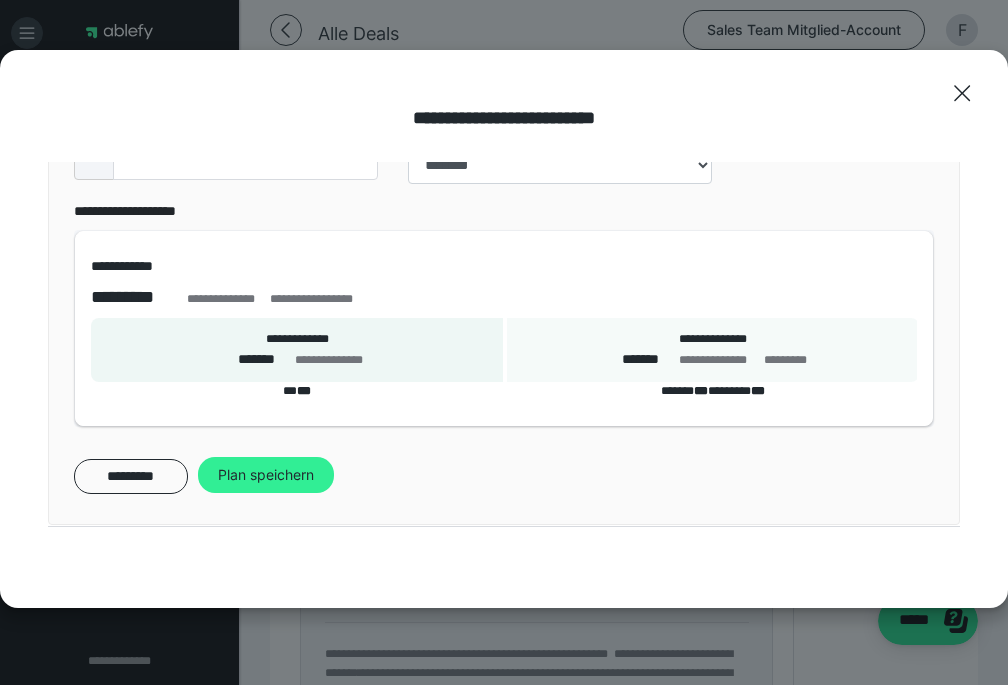 type on "**" 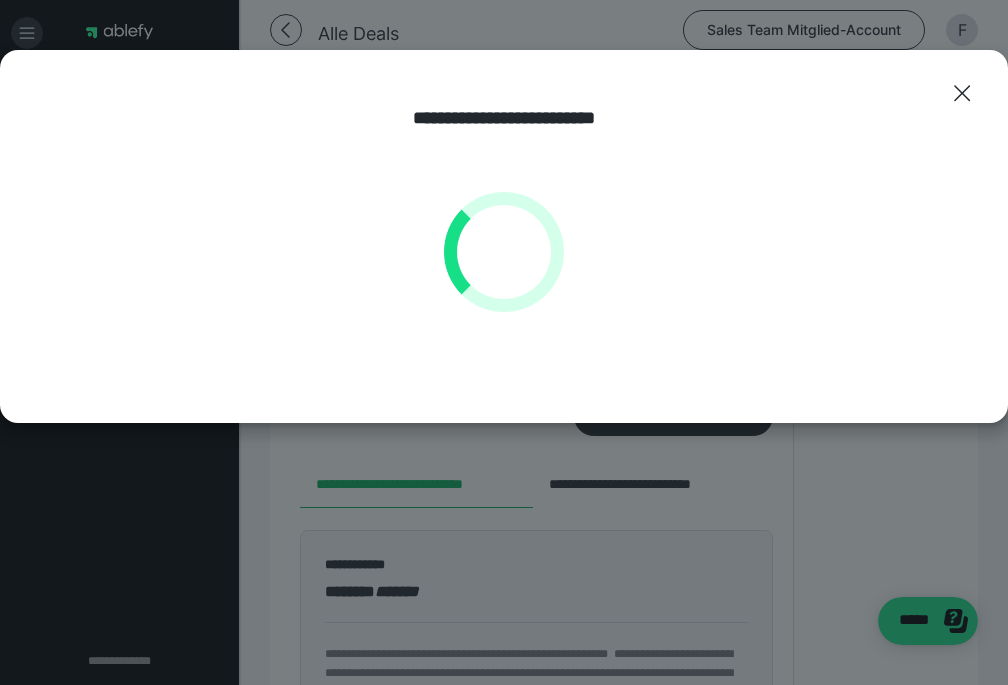 scroll, scrollTop: 0, scrollLeft: 0, axis: both 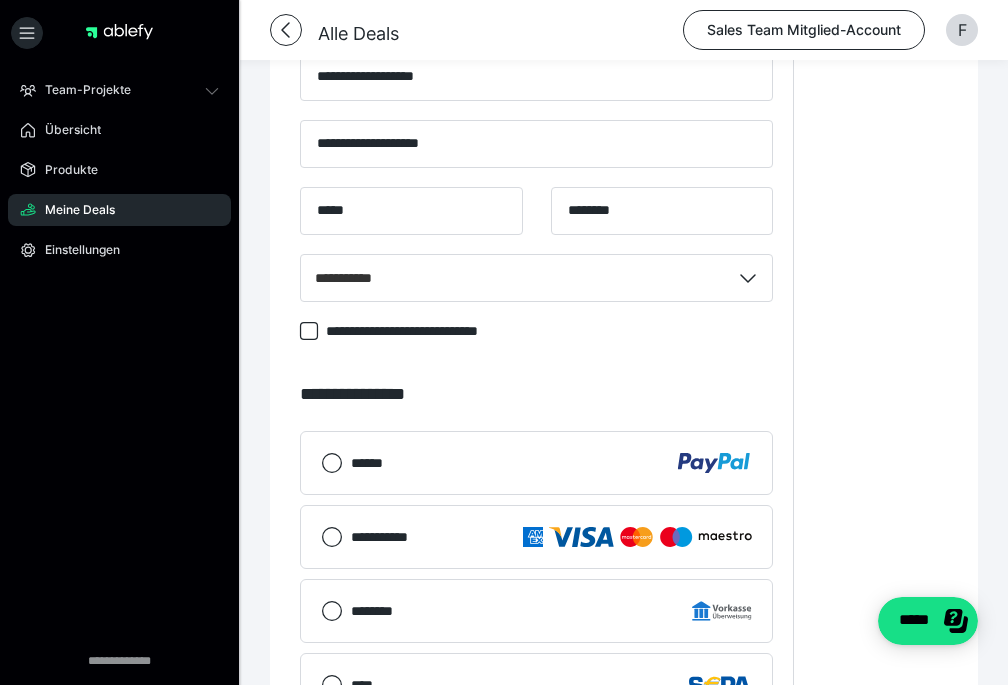 click on "******" at bounding box center [551, 463] 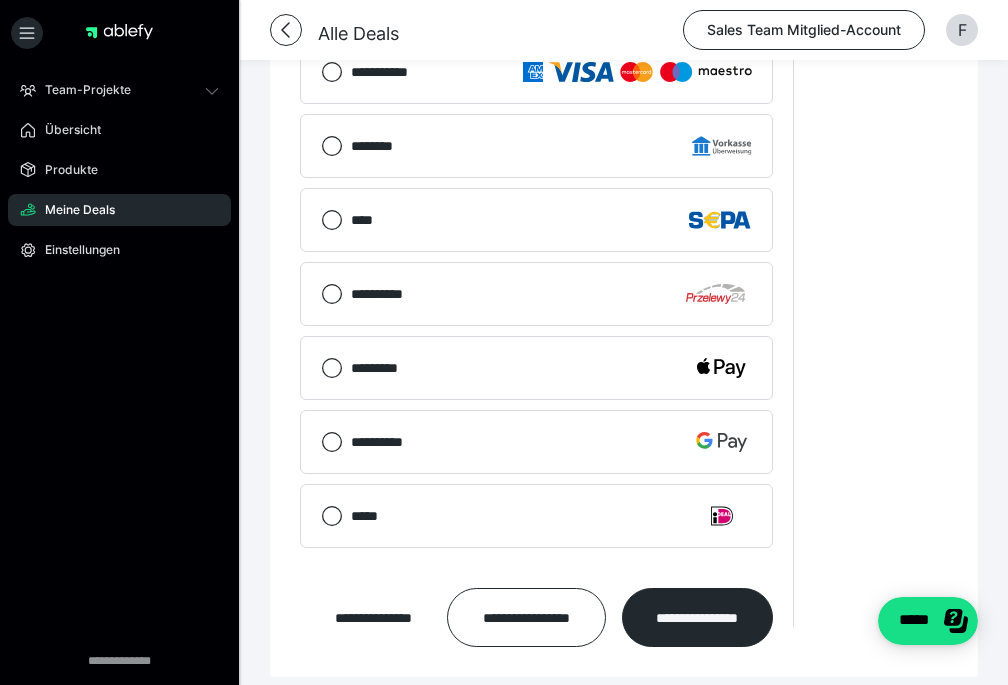 scroll, scrollTop: 2868, scrollLeft: 0, axis: vertical 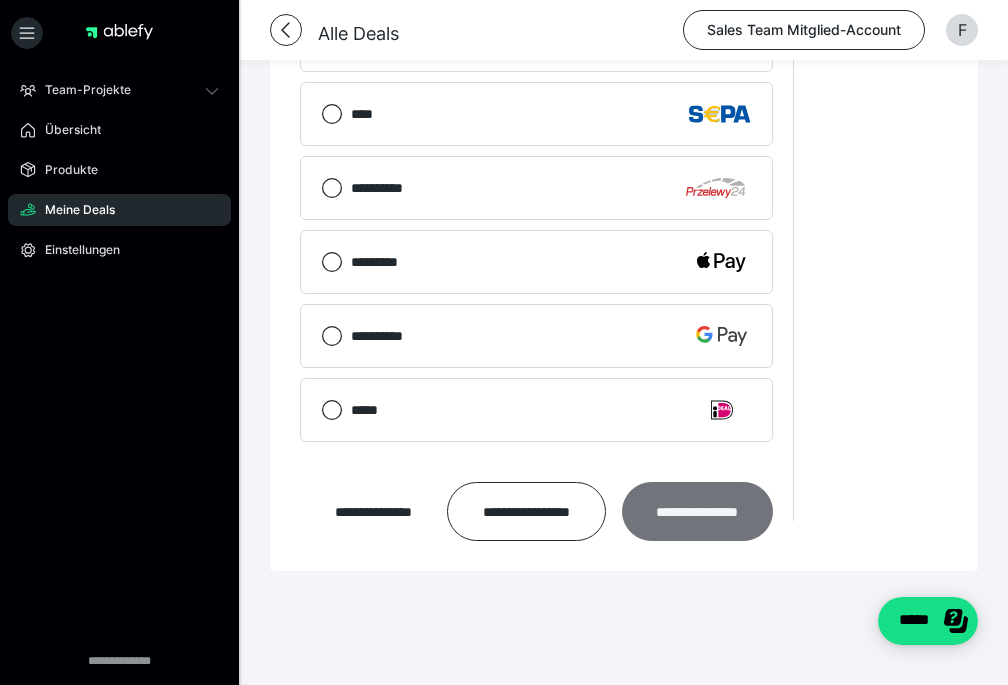click on "**********" at bounding box center [698, 511] 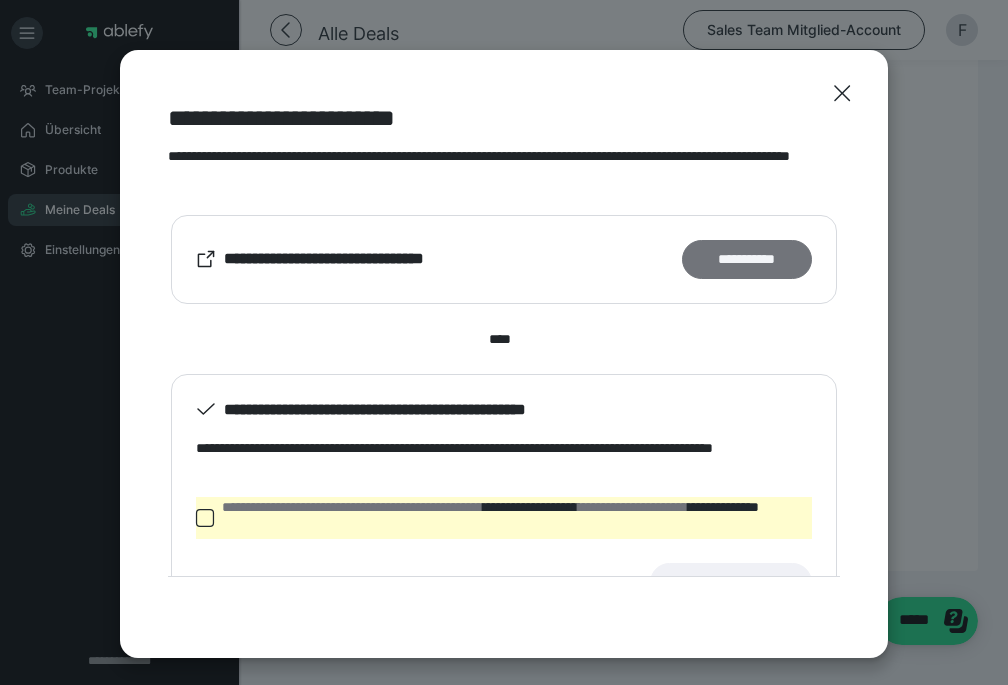 click on "**********" at bounding box center (747, 259) 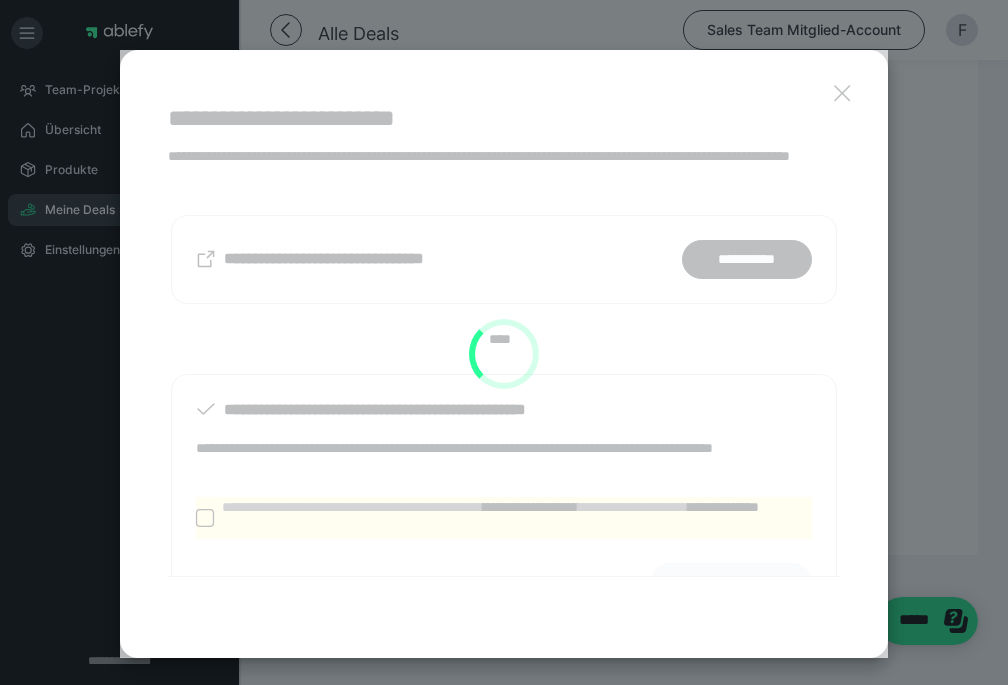 scroll, scrollTop: 2259, scrollLeft: 0, axis: vertical 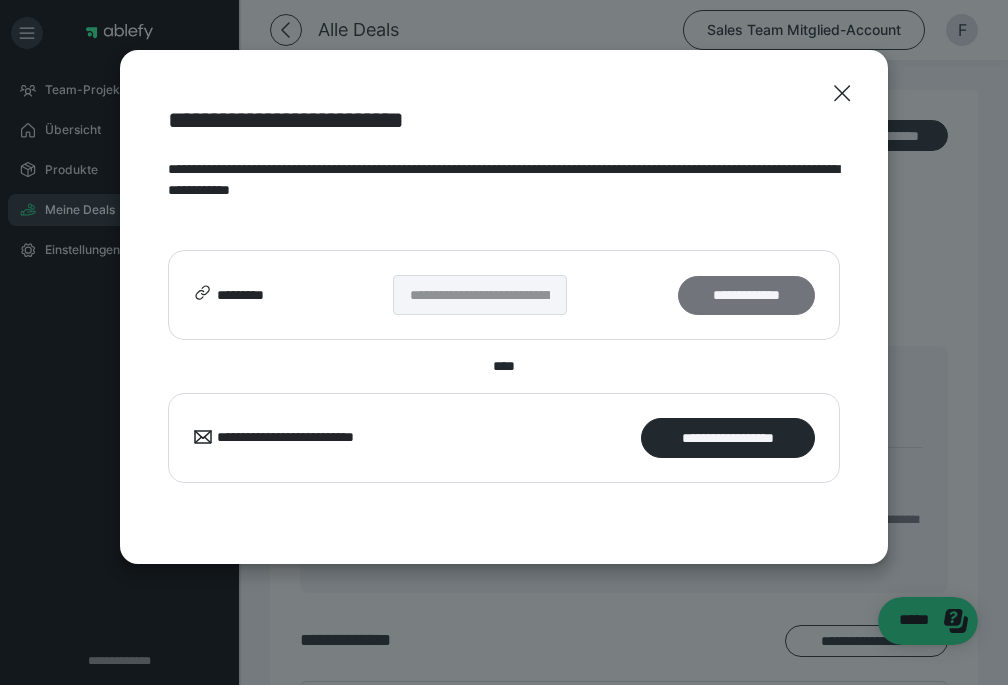click on "**********" at bounding box center [746, 295] 